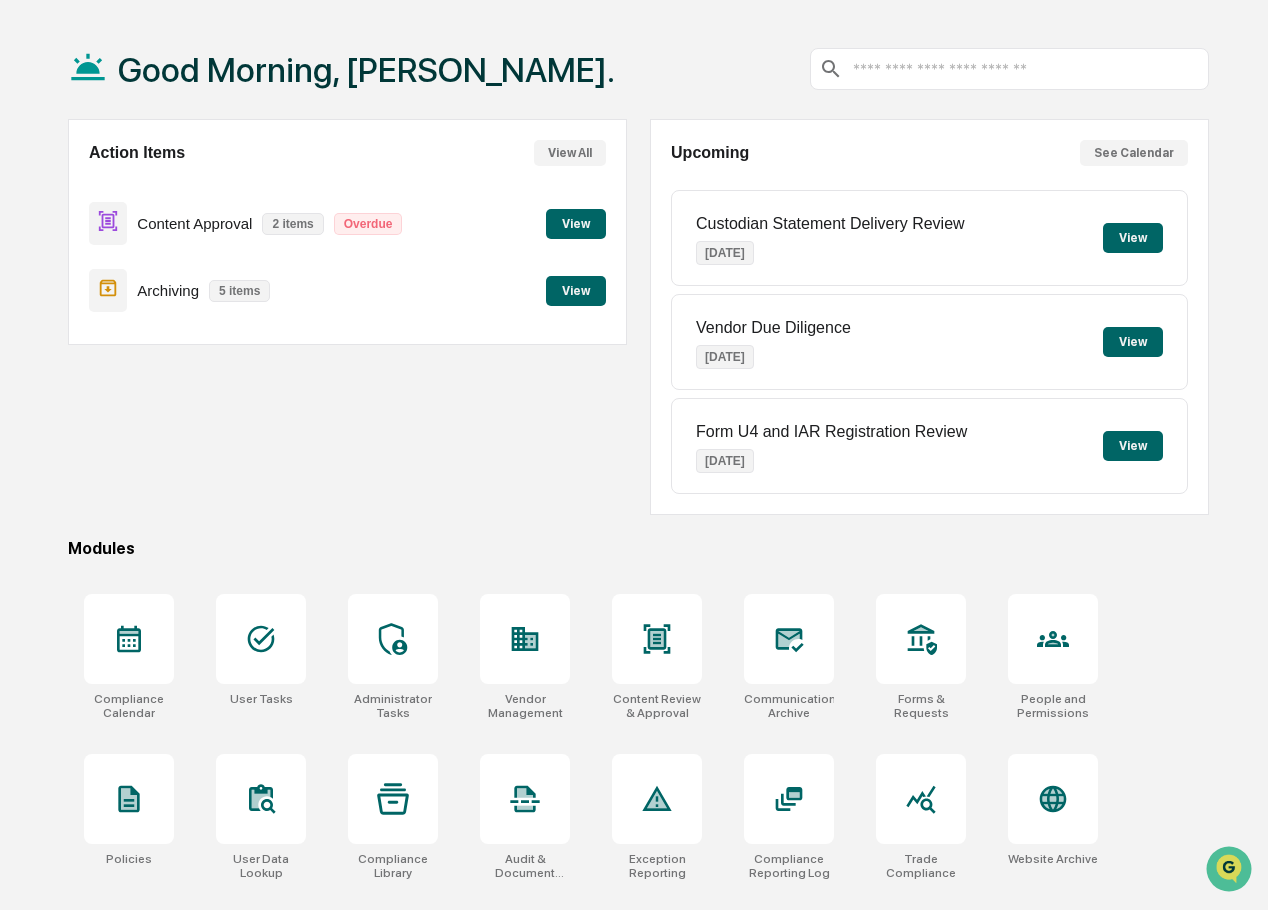 scroll, scrollTop: 0, scrollLeft: 0, axis: both 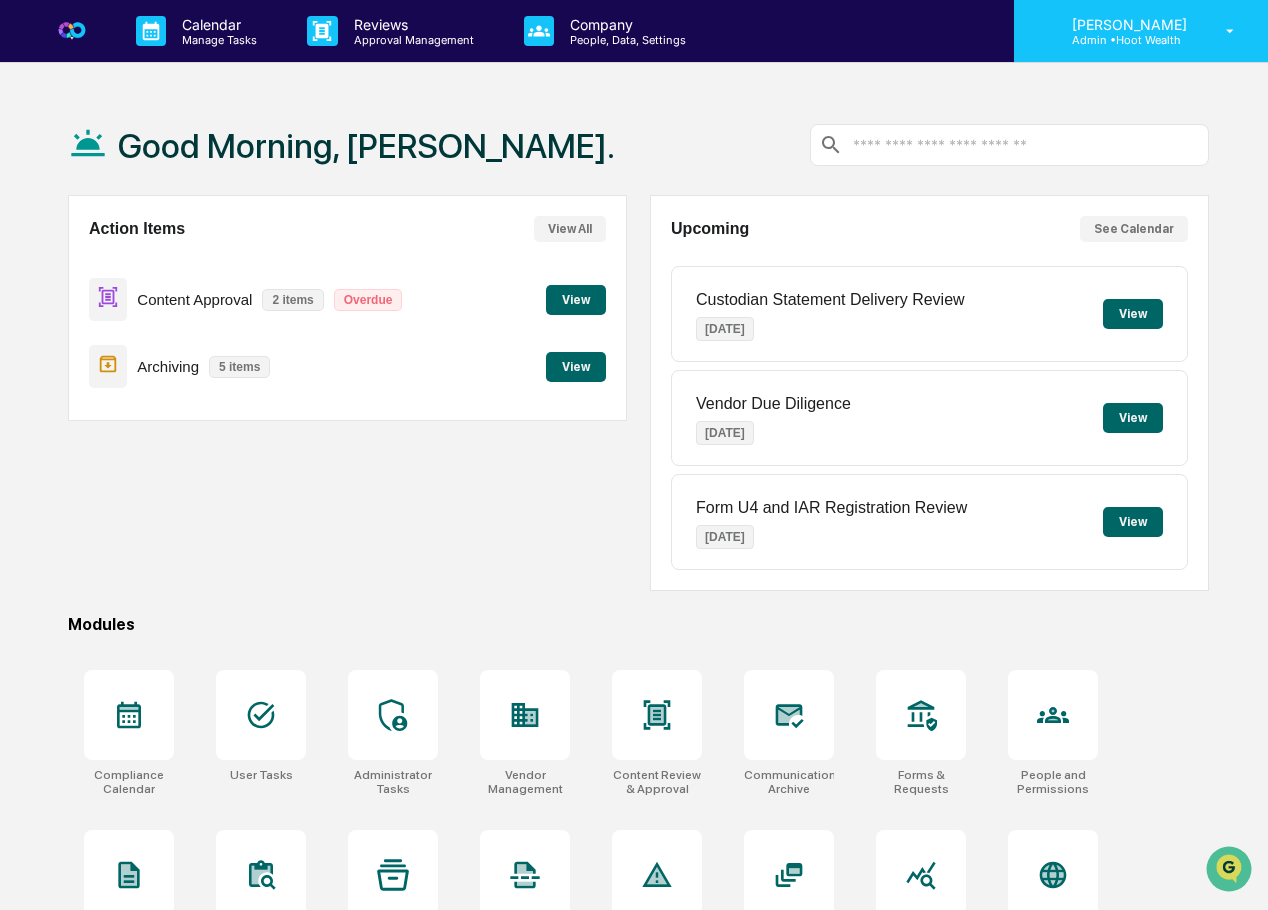click 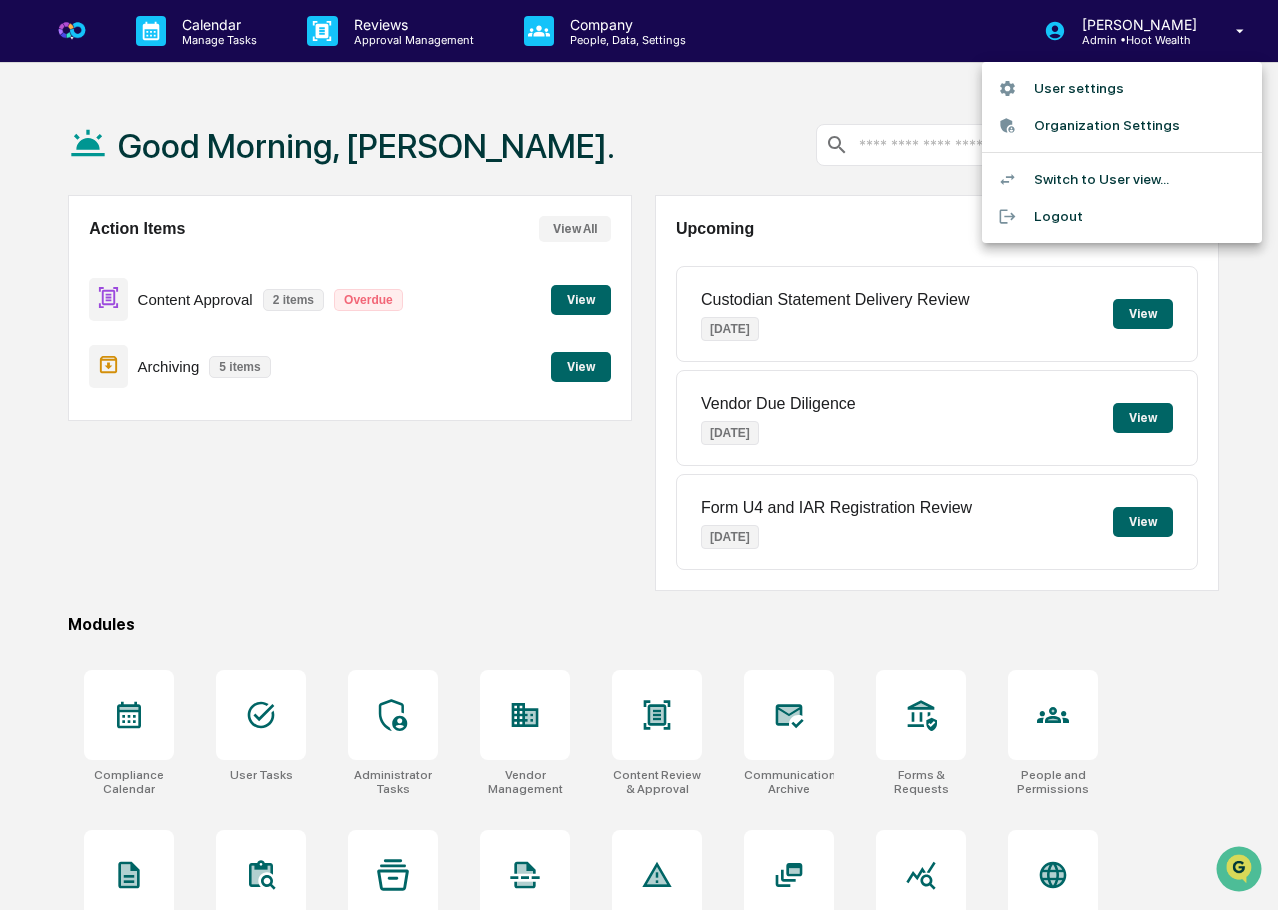 click on "Switch to User view..." at bounding box center (1122, 179) 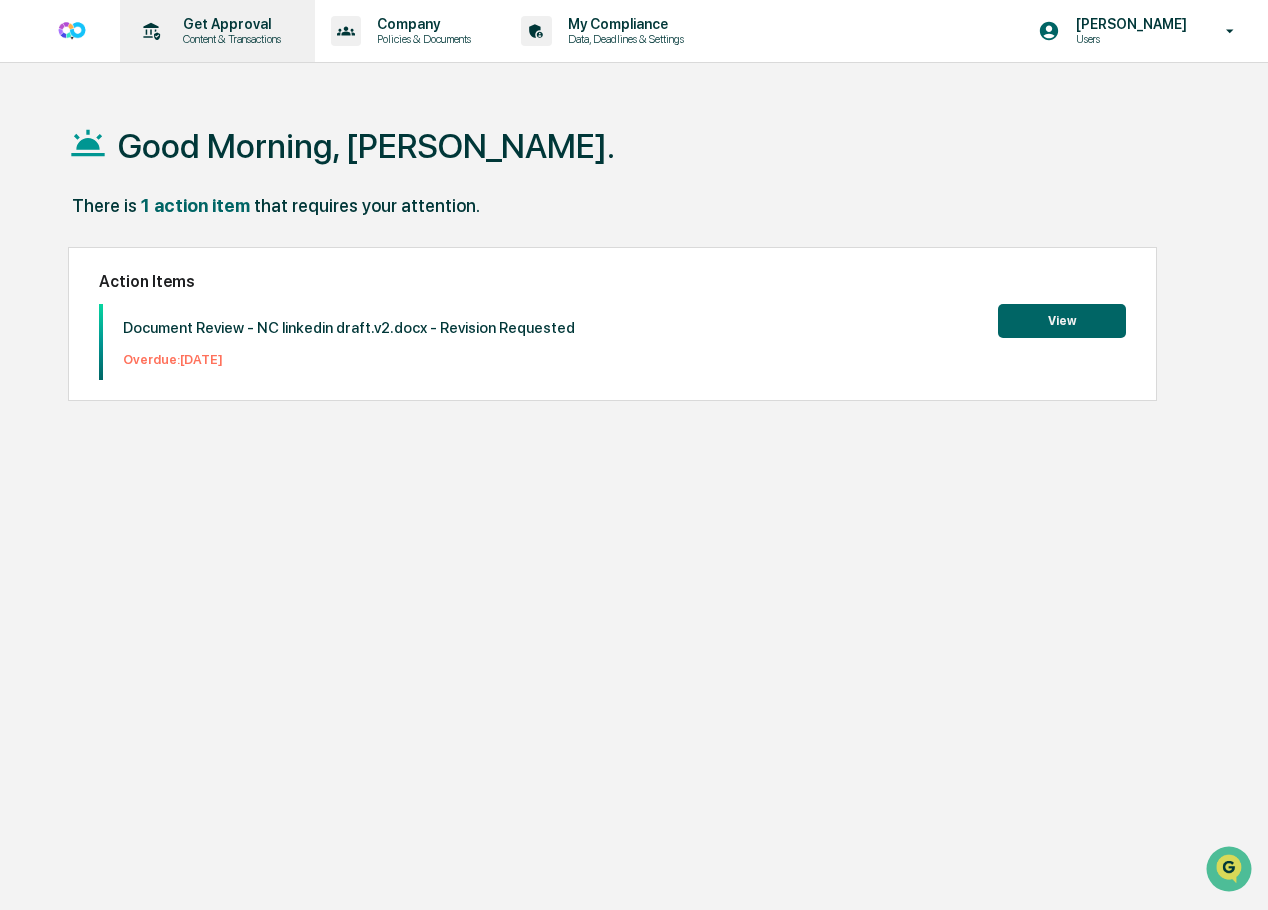 click on "Content & Transactions" at bounding box center (229, 39) 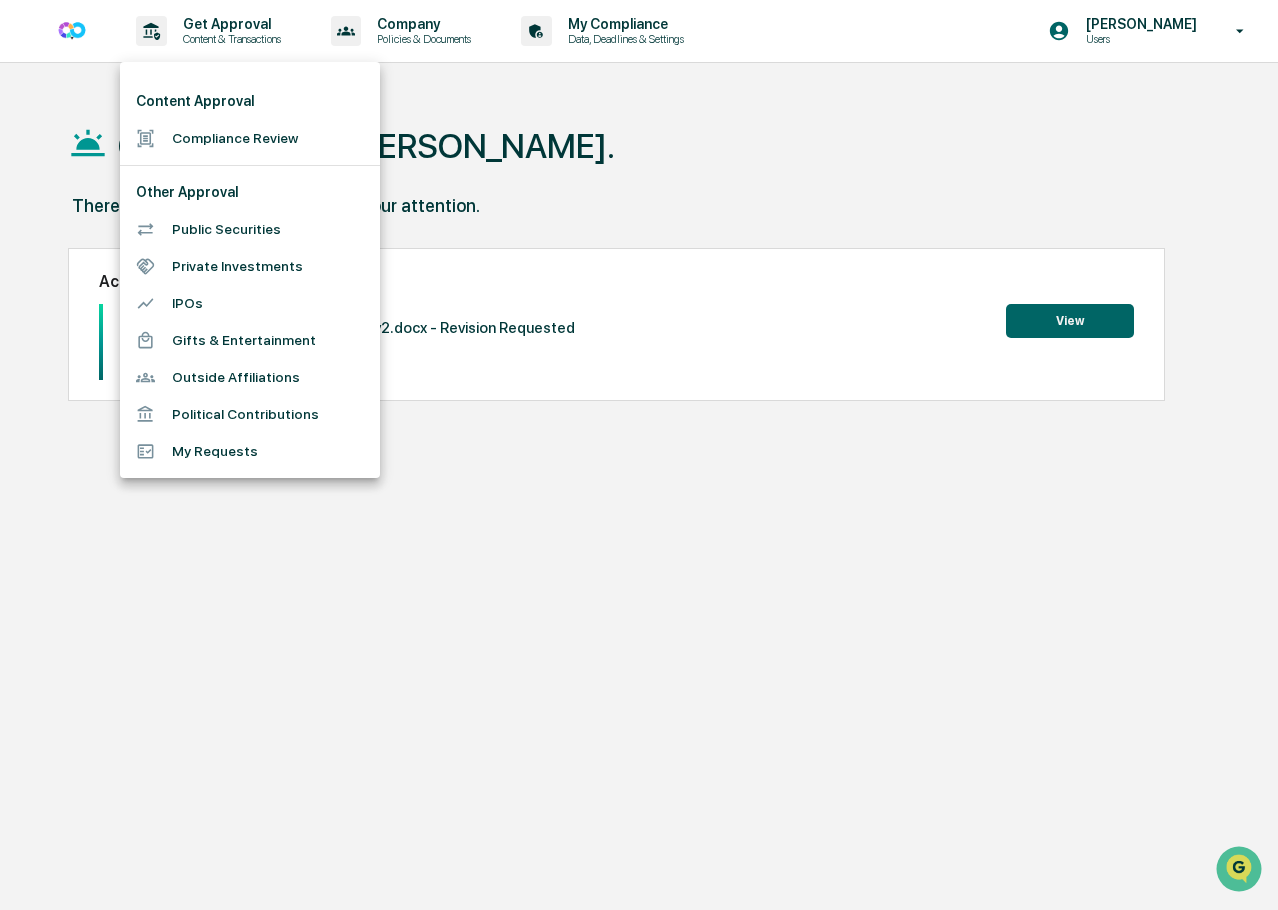 click on "Compliance Review" at bounding box center [250, 138] 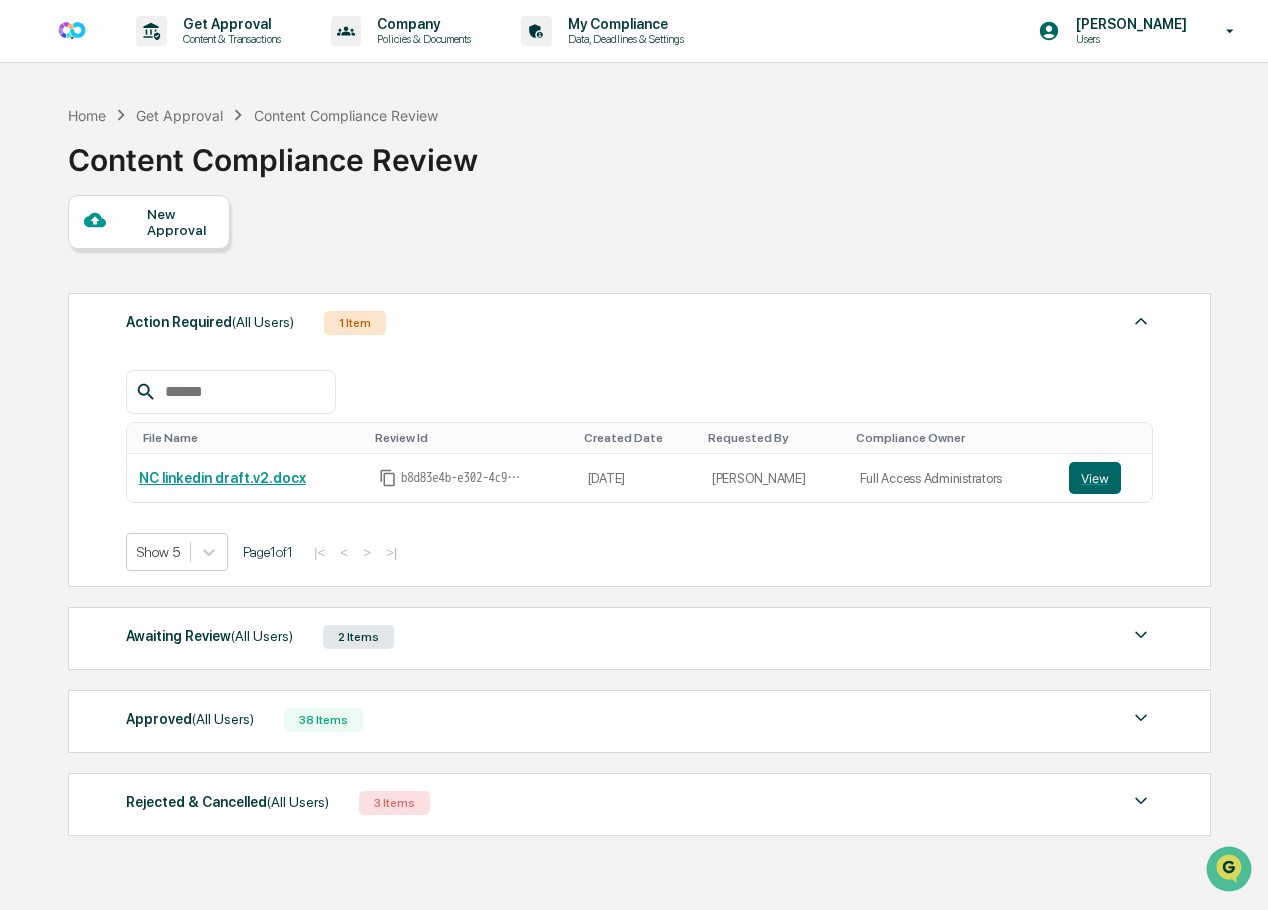 click on "New Approval" at bounding box center (180, 222) 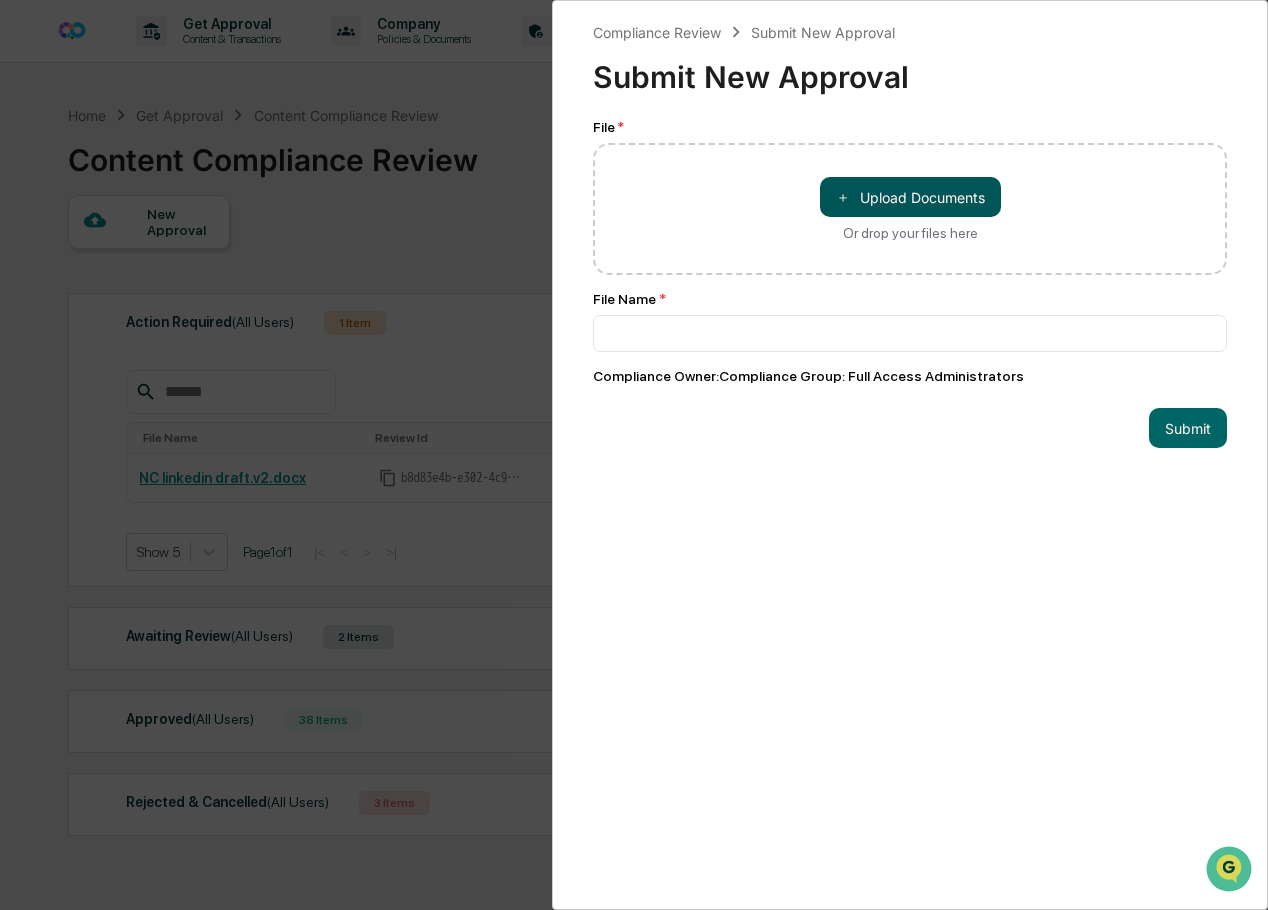 click on "＋ Upload Documents" at bounding box center (910, 197) 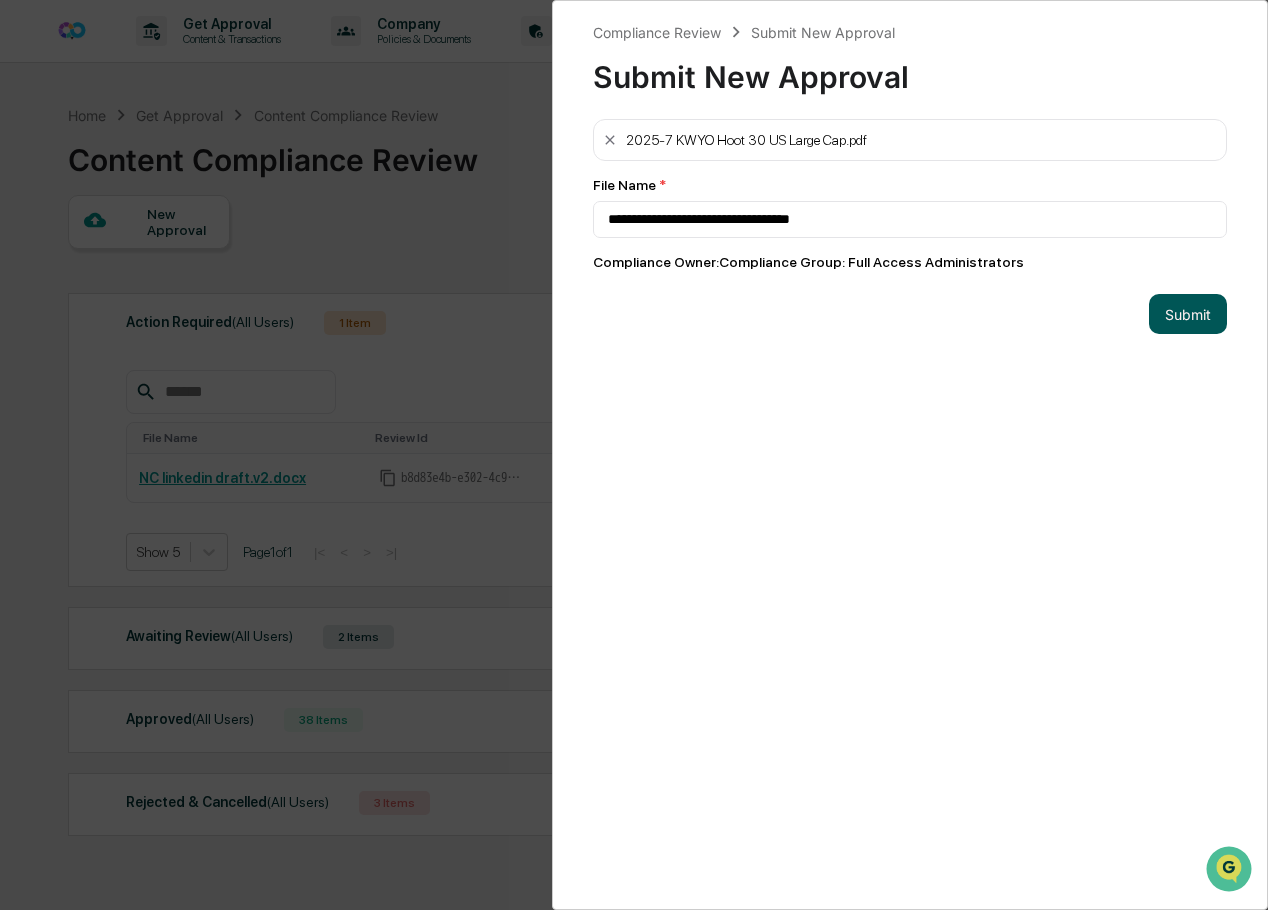 click on "Submit" at bounding box center [1188, 314] 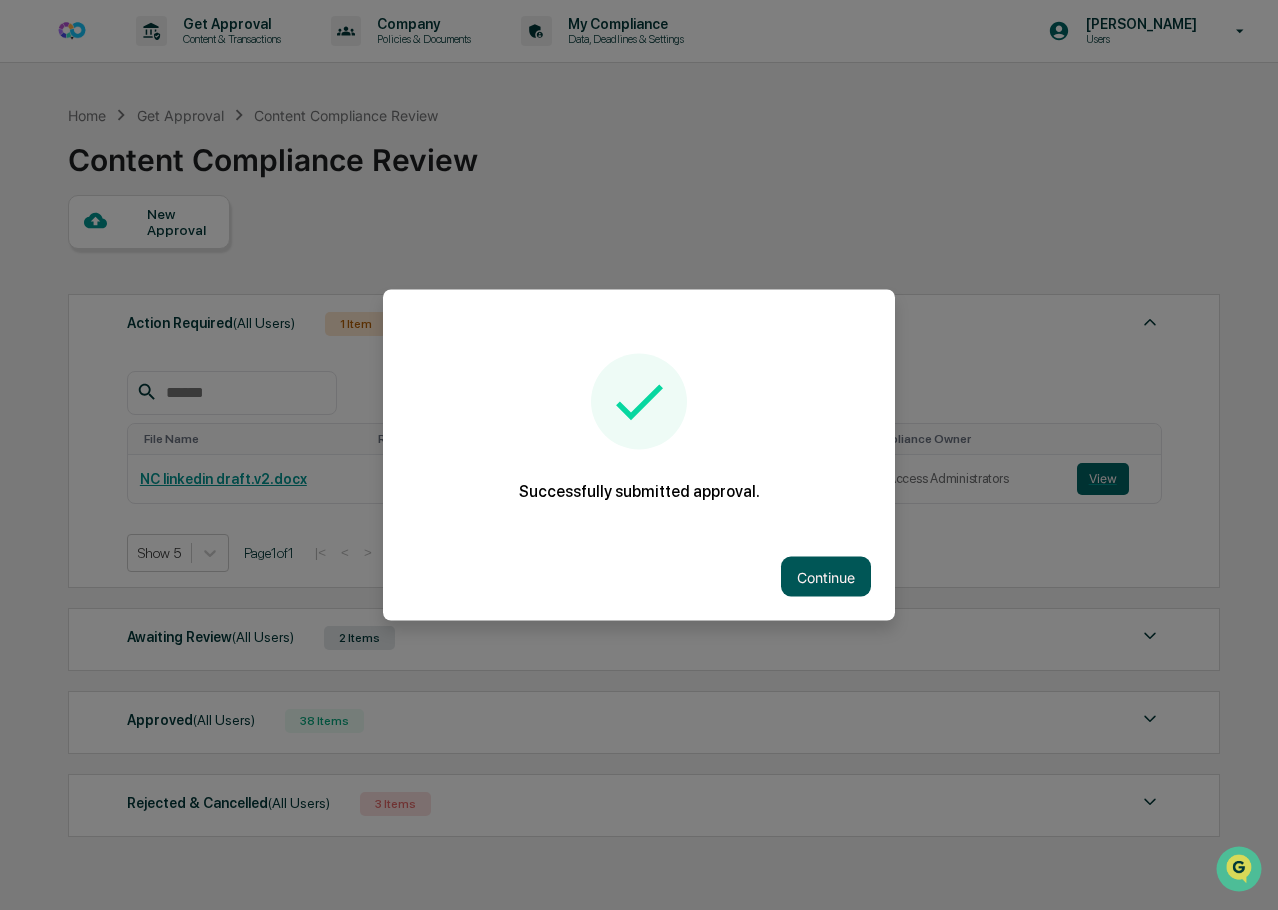 click on "Continue" at bounding box center [826, 577] 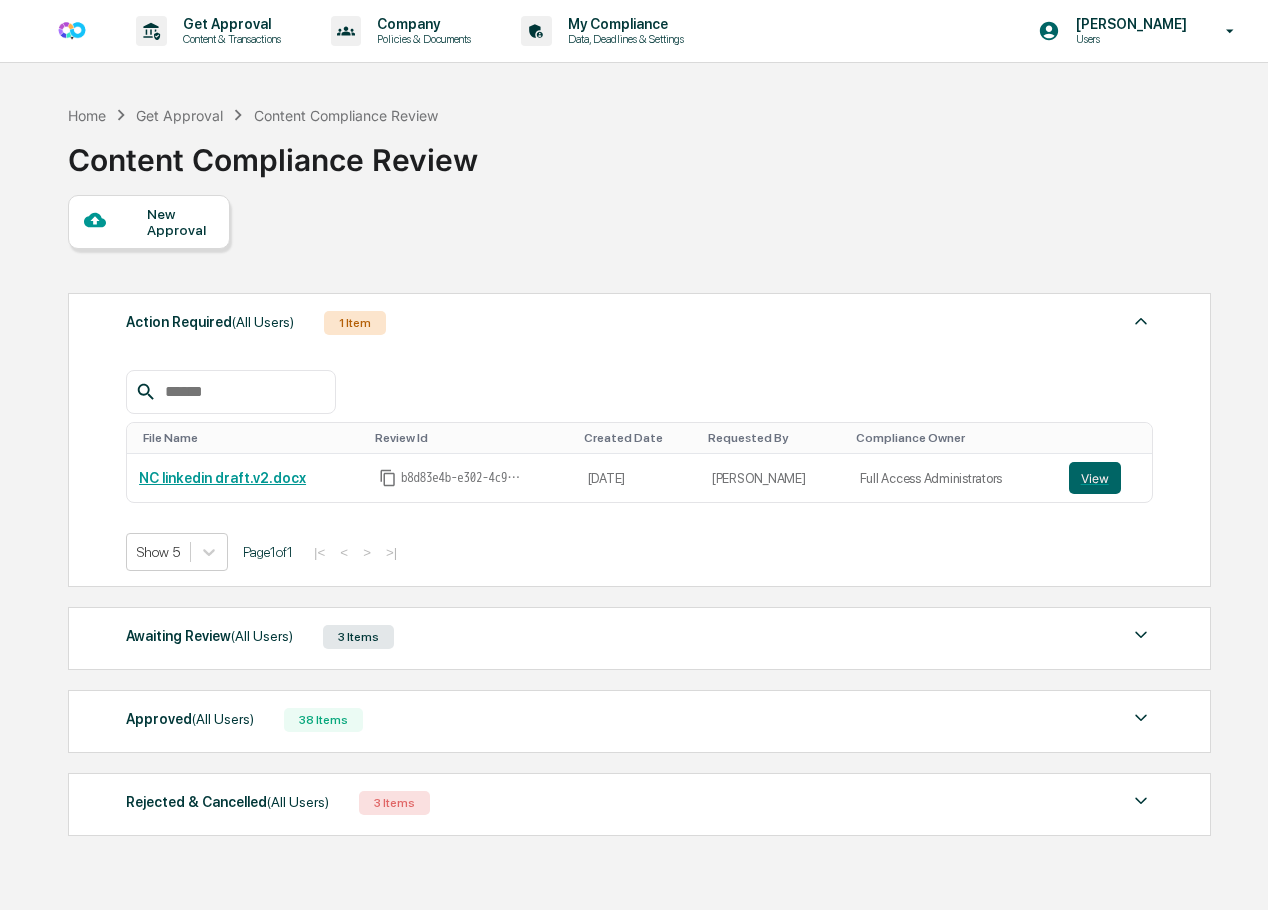 scroll, scrollTop: 0, scrollLeft: 0, axis: both 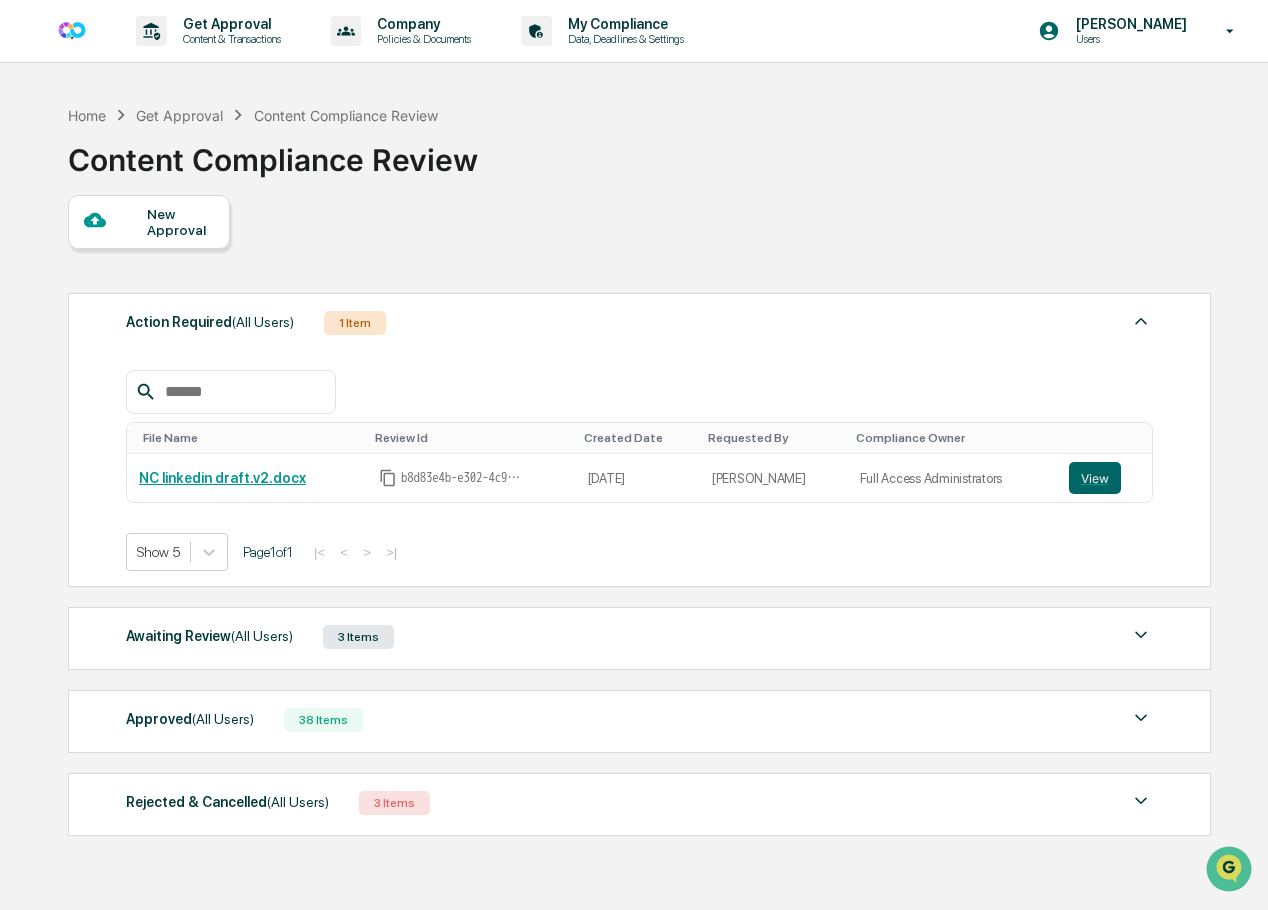 click on "New Approval" at bounding box center [180, 222] 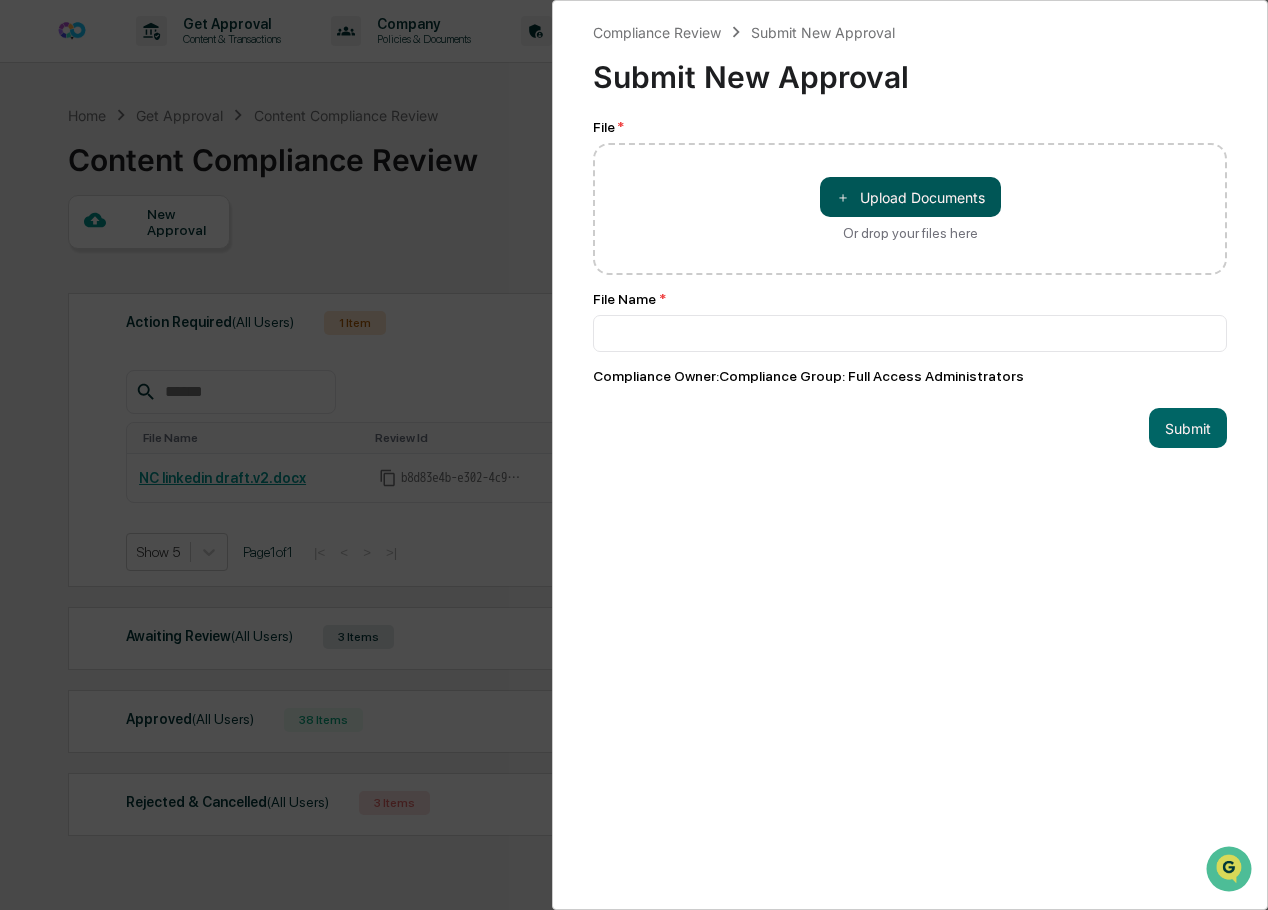 click on "＋ Upload Documents" at bounding box center [910, 197] 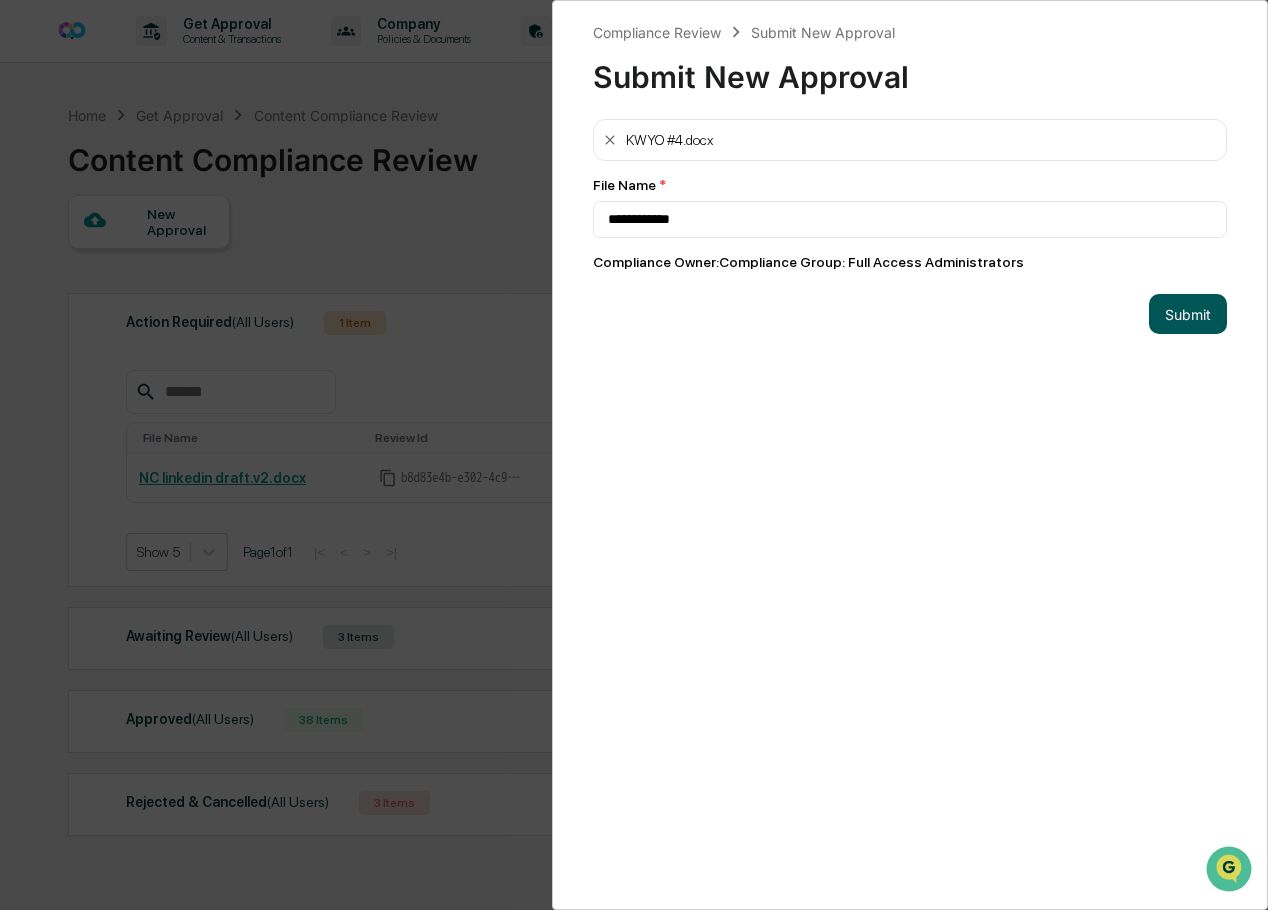 click on "Submit" at bounding box center (1188, 314) 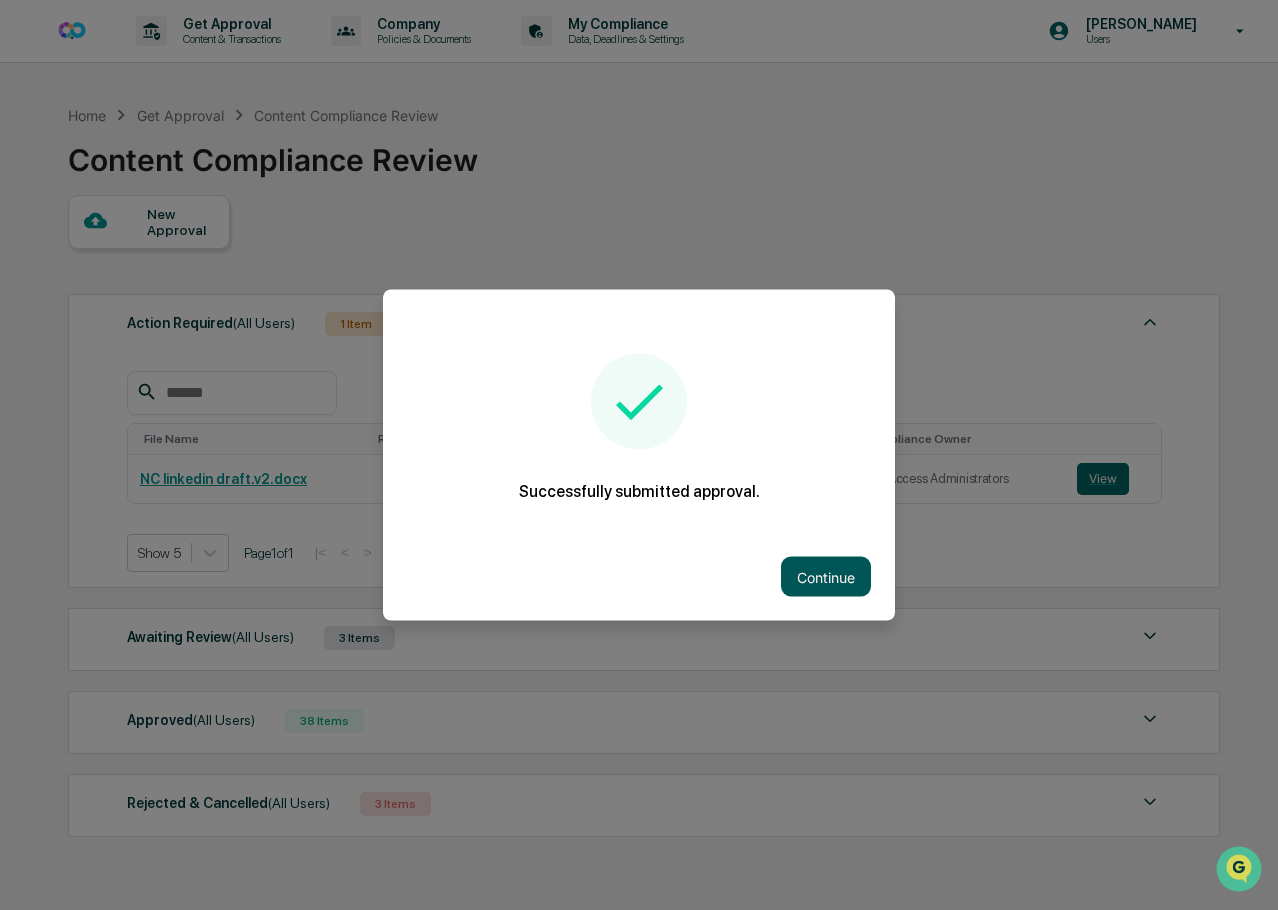 click on "Continue" at bounding box center [826, 577] 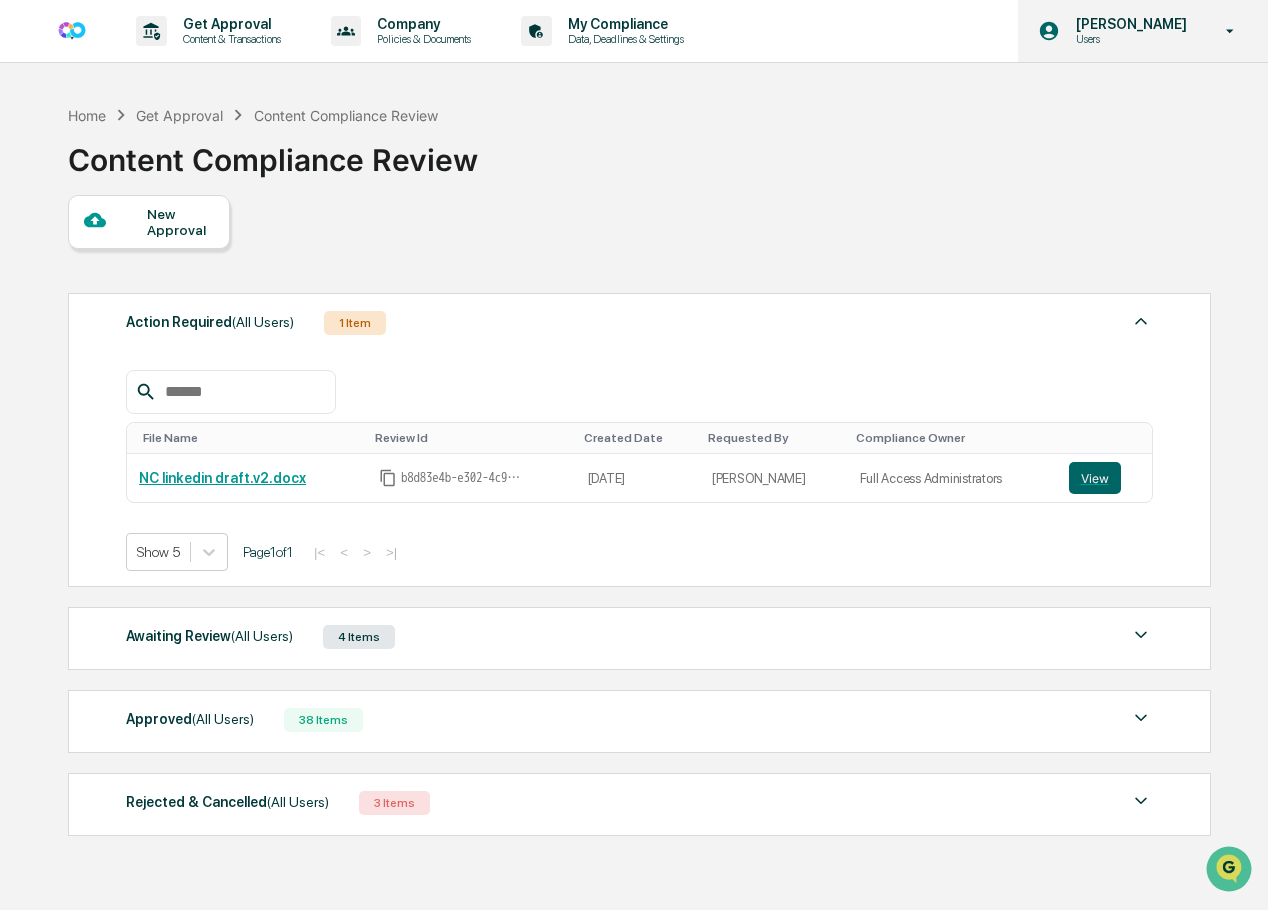 click 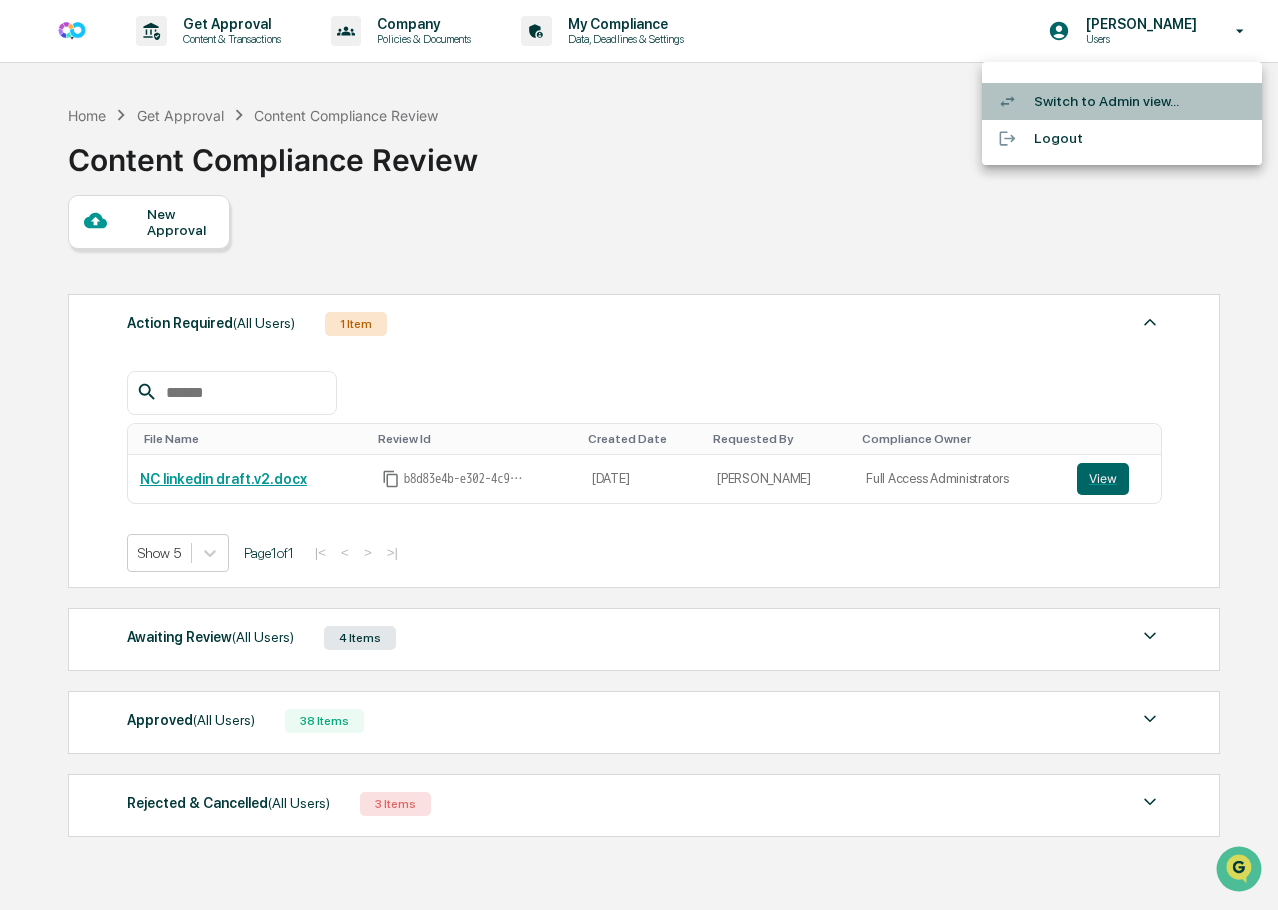 click on "Switch to Admin view..." at bounding box center [1122, 101] 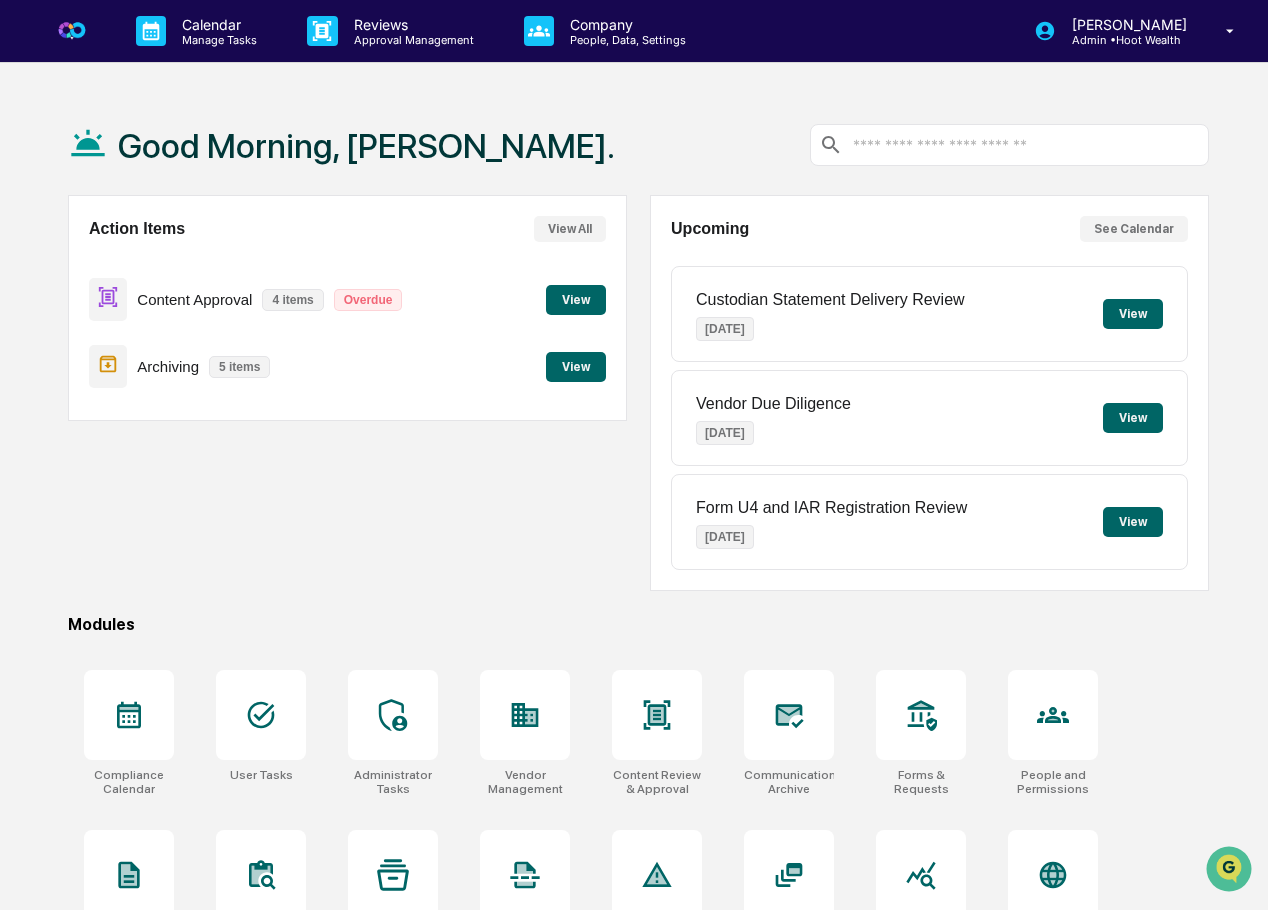 click on "View" at bounding box center [576, 300] 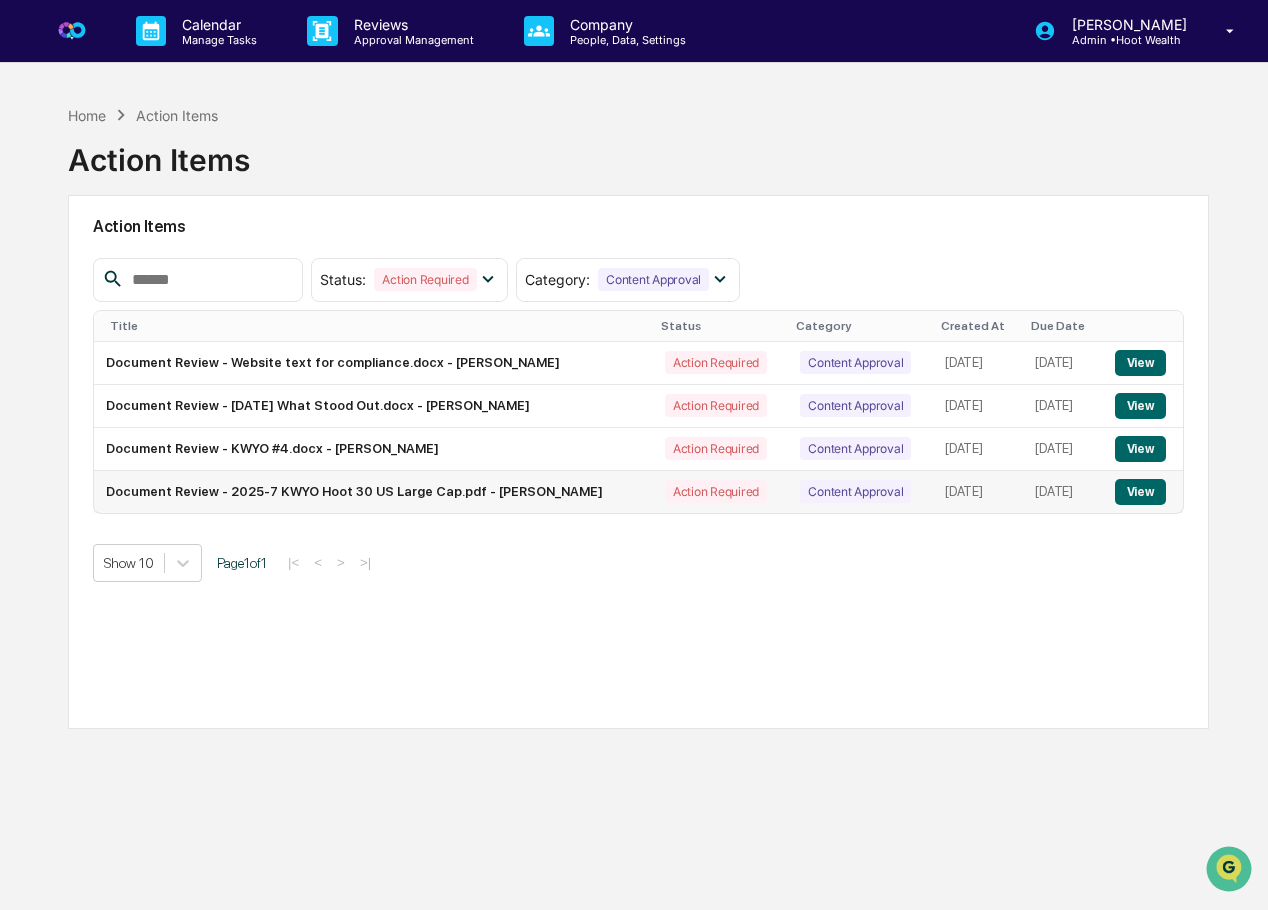 click on "View" at bounding box center [1140, 492] 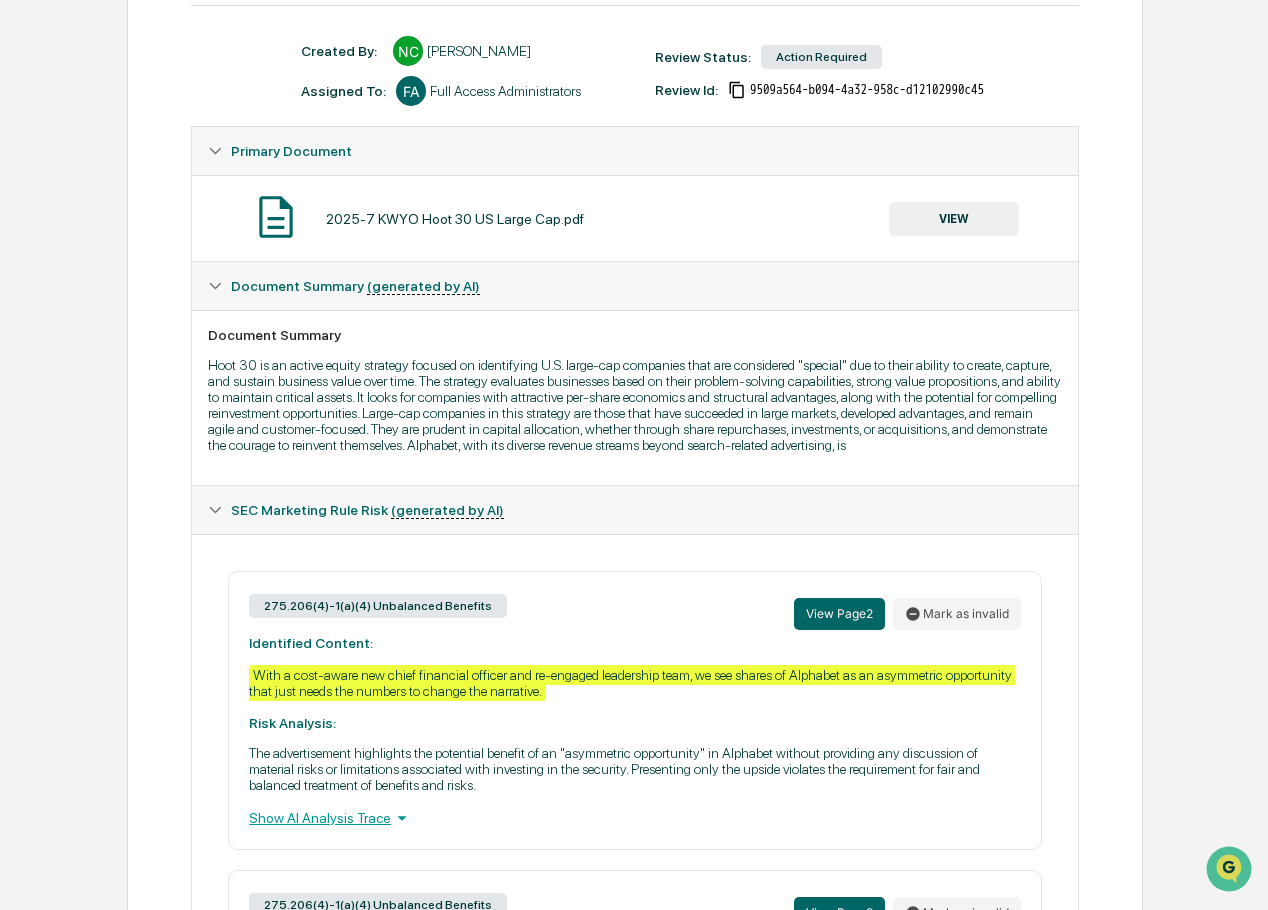 scroll, scrollTop: 300, scrollLeft: 0, axis: vertical 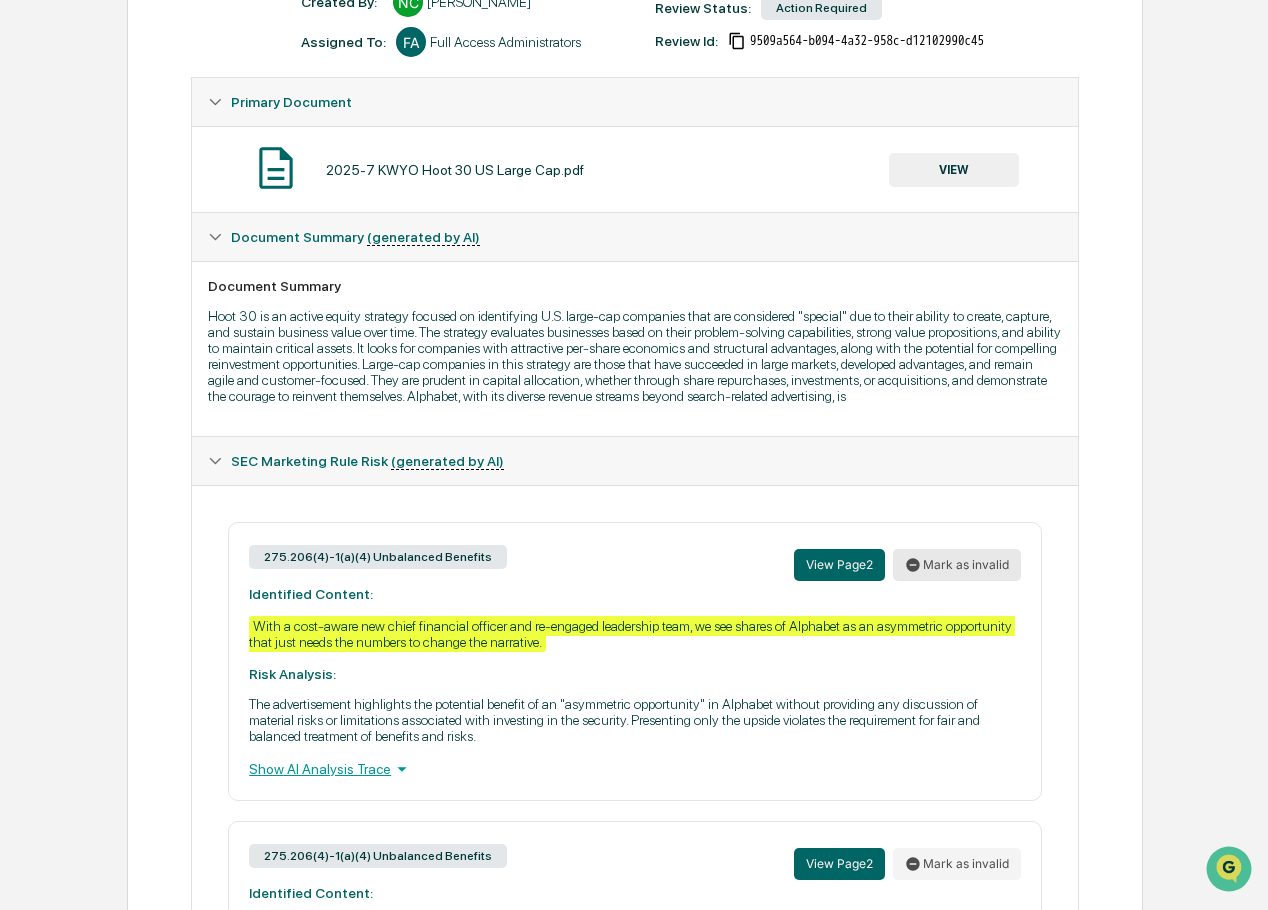 click on "Mark as invalid" at bounding box center (957, 565) 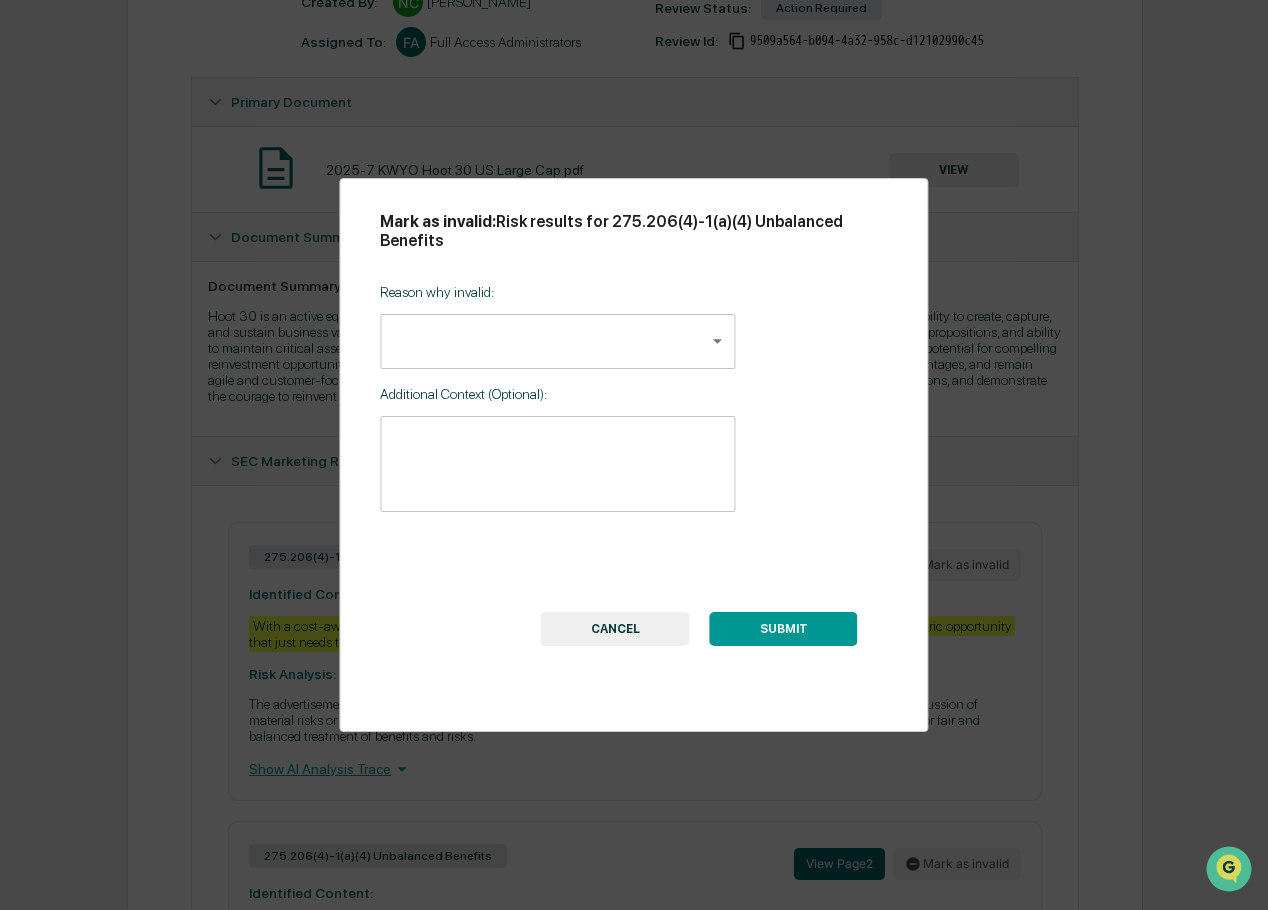 click on "Calendar Manage Tasks Reviews Approval Management Company People, Data, Settings Nicholas Crow Admin •  Hoot Wealth Home Content Review & Approval 2025-7 KWYO Hoot 30 US Large Cap.pdf 2025-7 KWYO Hoot 30 US Large Cap.pdf Review Comments Actions Activity Log Created By: ‎ ‎  NC Nicholas Crow   Assigned To:  FA Full Access Administrators Review Status:  Action Required Review Id:  9509a564-b094-4a32-958c-d12102990c45 Primary Document 2025-7 KWYO Hoot 30 US Large Cap.pdf VIEW Document Summary   (generated by AI) Document Summary SEC Marketing Rule Risk   (generated by AI)  275.206(4)-1(a)(4) Unbalanced Benefits View Page  2 Mark as invalid Identified Content: With a cost-aware new chief financial officer and re-engaged leadership team, we see shares of Alphabet as an asymmetric opportunity that just needs the numbers to change the narrative. Risk Analysis:   Show AI Analysis Trace  275.206(4)-1(a)(4) Unbalanced Benefits View Page  2 Mark as invalid Identified Content: Risk Analysis:   View Page  2   3   3" at bounding box center (634, 877) 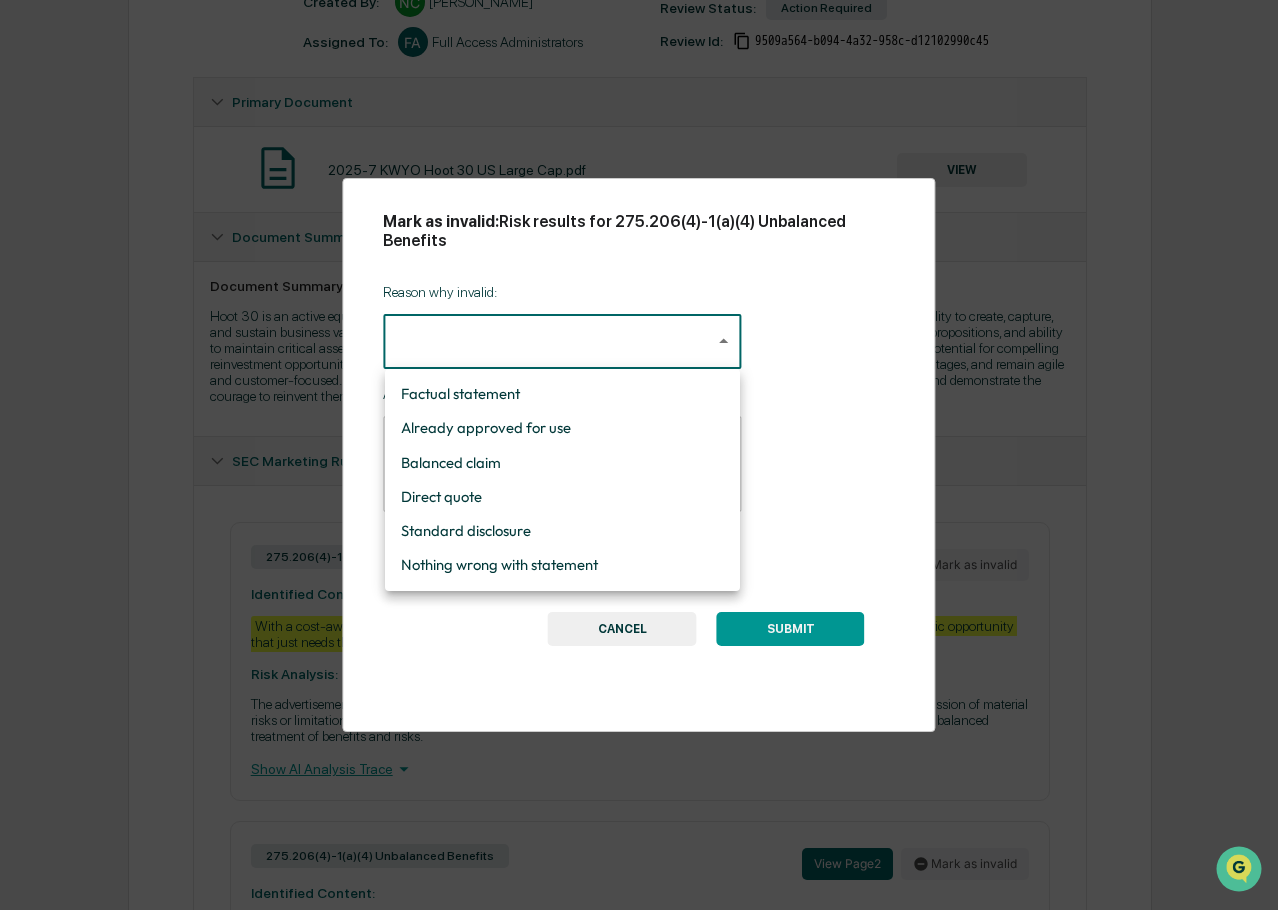 click on "Balanced claim" at bounding box center [562, 463] 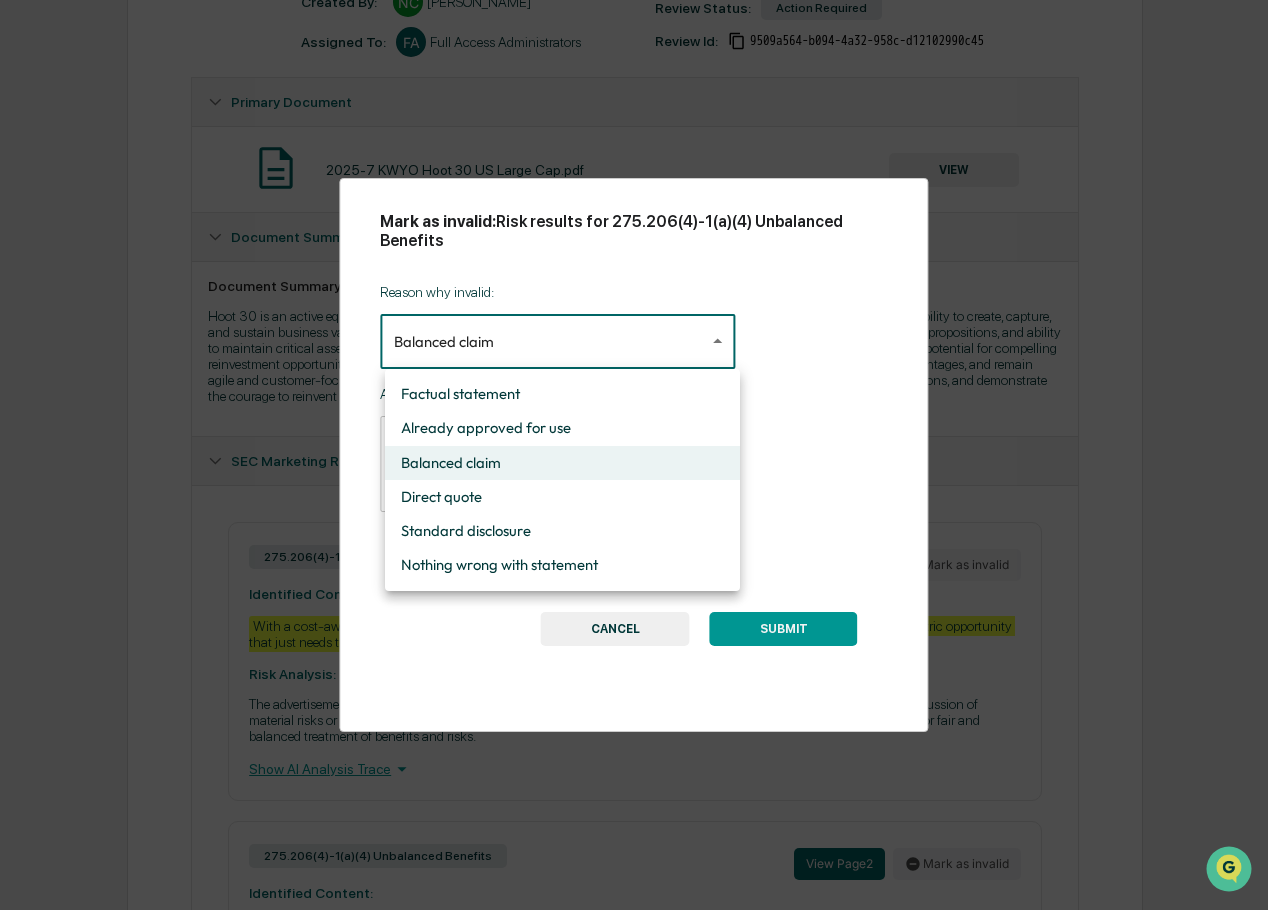 click on "Calendar Manage Tasks Reviews Approval Management Company People, Data, Settings Nicholas Crow Admin •  Hoot Wealth Home Content Review & Approval 2025-7 KWYO Hoot 30 US Large Cap.pdf 2025-7 KWYO Hoot 30 US Large Cap.pdf Review Comments Actions Activity Log Created By: ‎ ‎  NC Nicholas Crow   Assigned To:  FA Full Access Administrators Review Status:  Action Required Review Id:  9509a564-b094-4a32-958c-d12102990c45 Primary Document 2025-7 KWYO Hoot 30 US Large Cap.pdf VIEW Document Summary   (generated by AI) Document Summary SEC Marketing Rule Risk   (generated by AI)  275.206(4)-1(a)(4) Unbalanced Benefits View Page  2 Mark as invalid Identified Content: With a cost-aware new chief financial officer and re-engaged leadership team, we see shares of Alphabet as an asymmetric opportunity that just needs the numbers to change the narrative. Risk Analysis:   Show AI Analysis Trace  275.206(4)-1(a)(4) Unbalanced Benefits View Page  2 Mark as invalid Identified Content: Risk Analysis:   View Page  2   3   3" at bounding box center (634, 877) 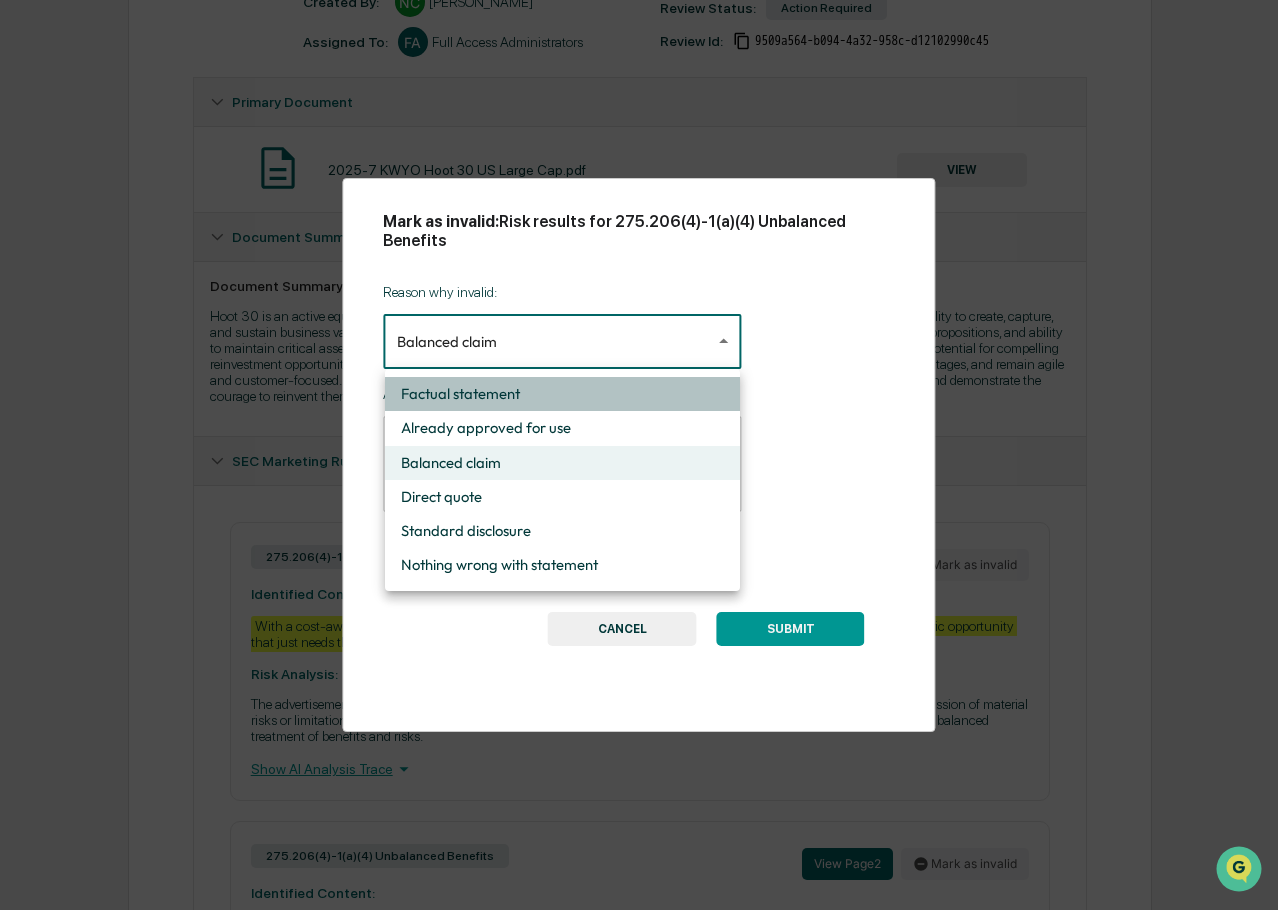 click on "Factual statement" at bounding box center [562, 394] 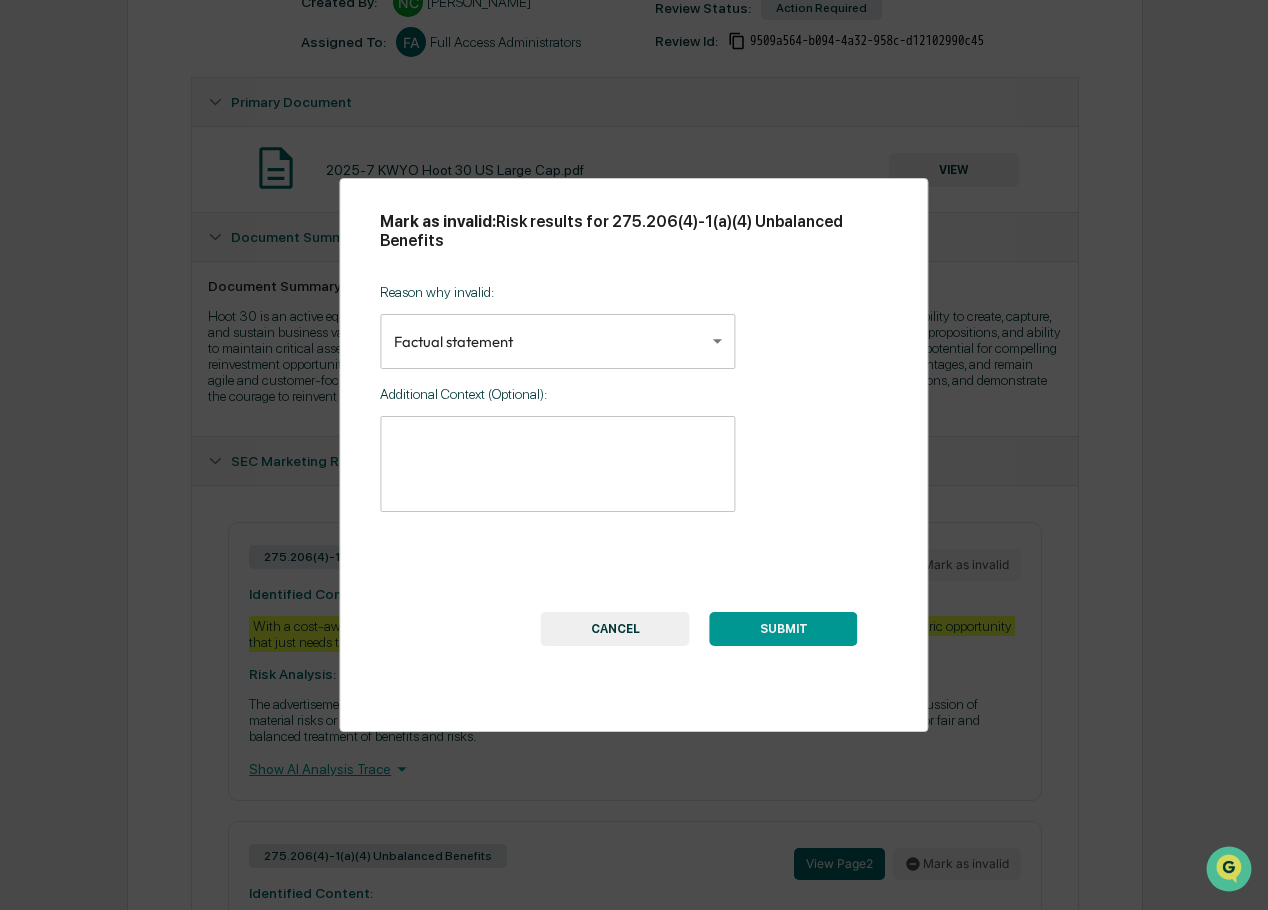 click on "SUBMIT" at bounding box center [784, 629] 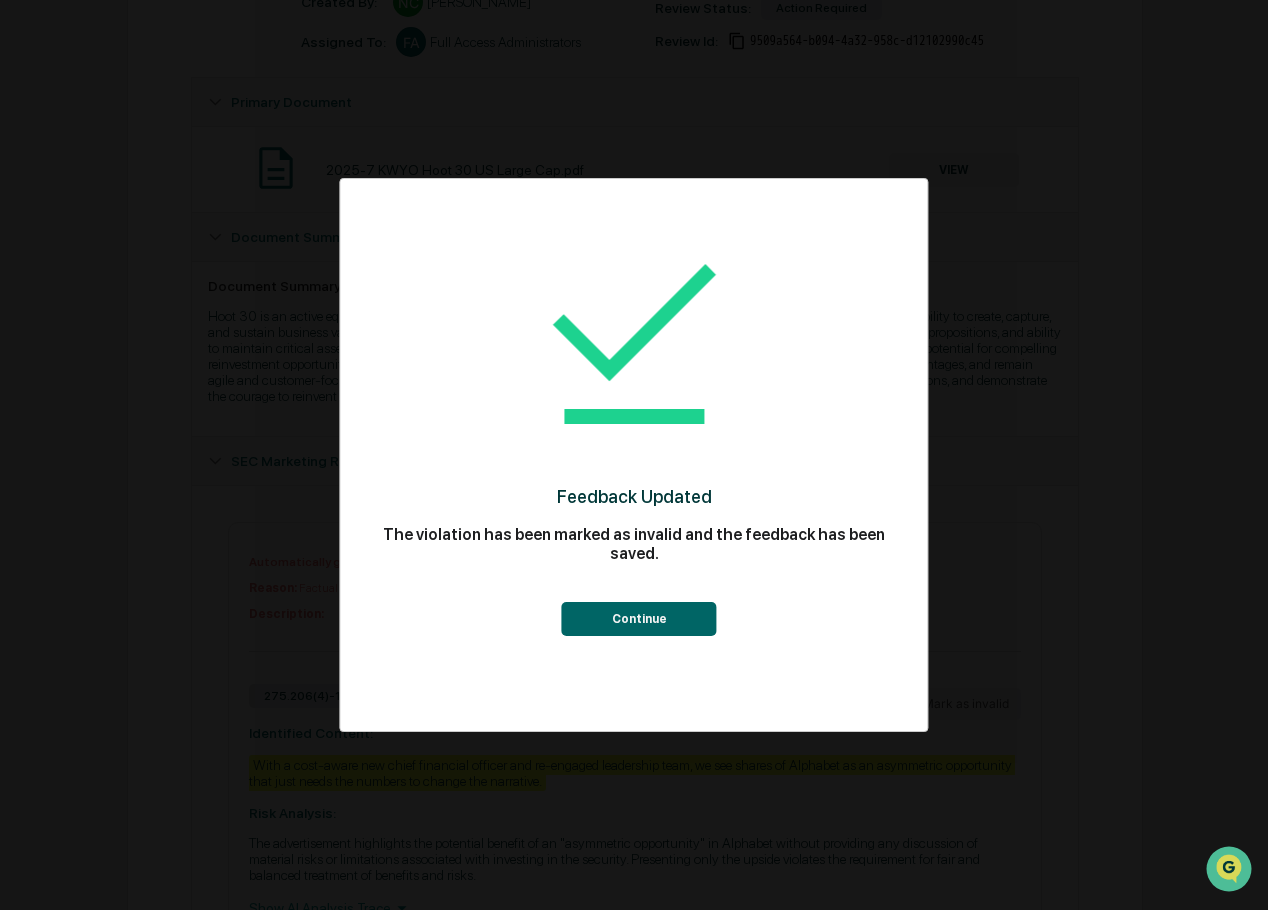 click on "Continue" at bounding box center [639, 619] 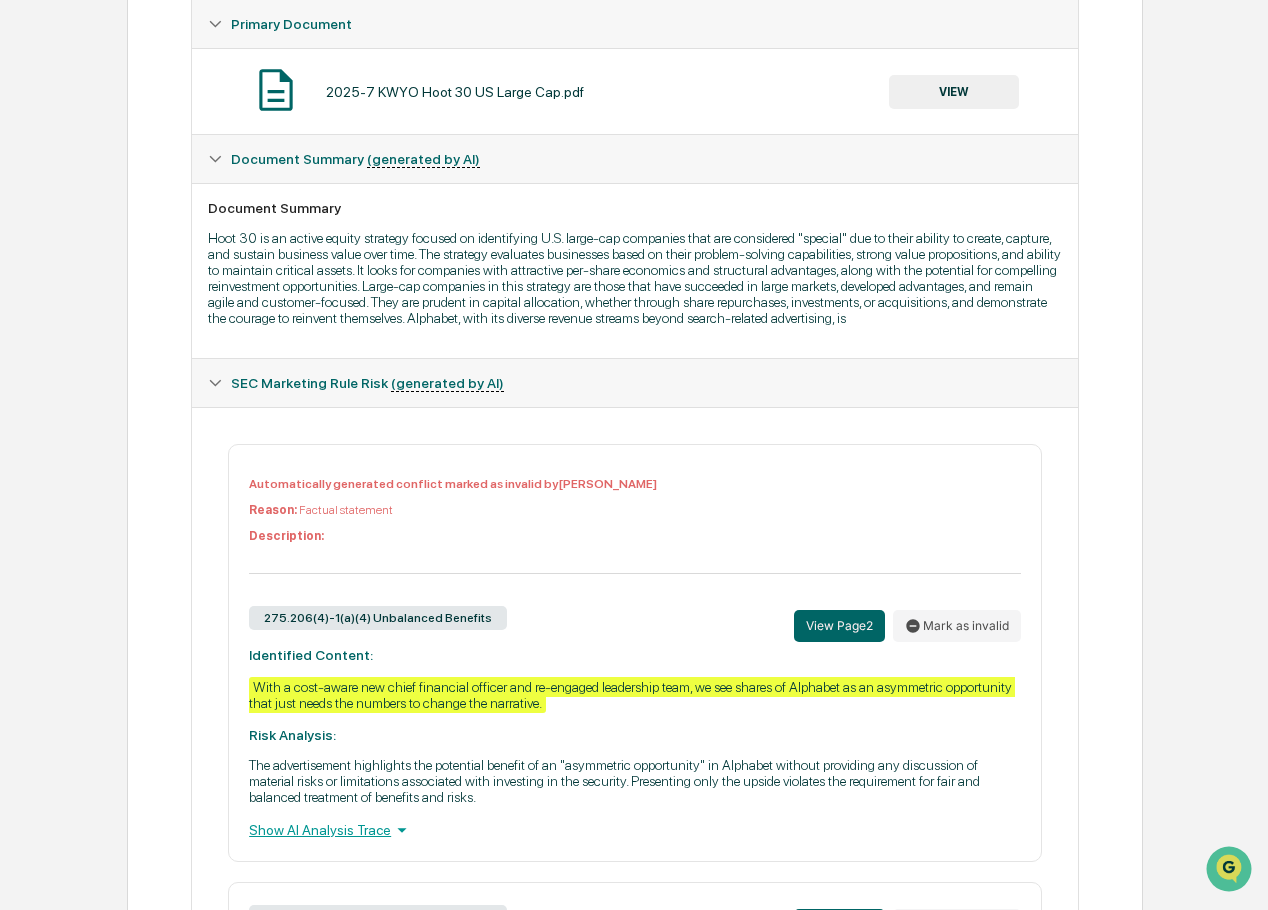 scroll, scrollTop: 500, scrollLeft: 0, axis: vertical 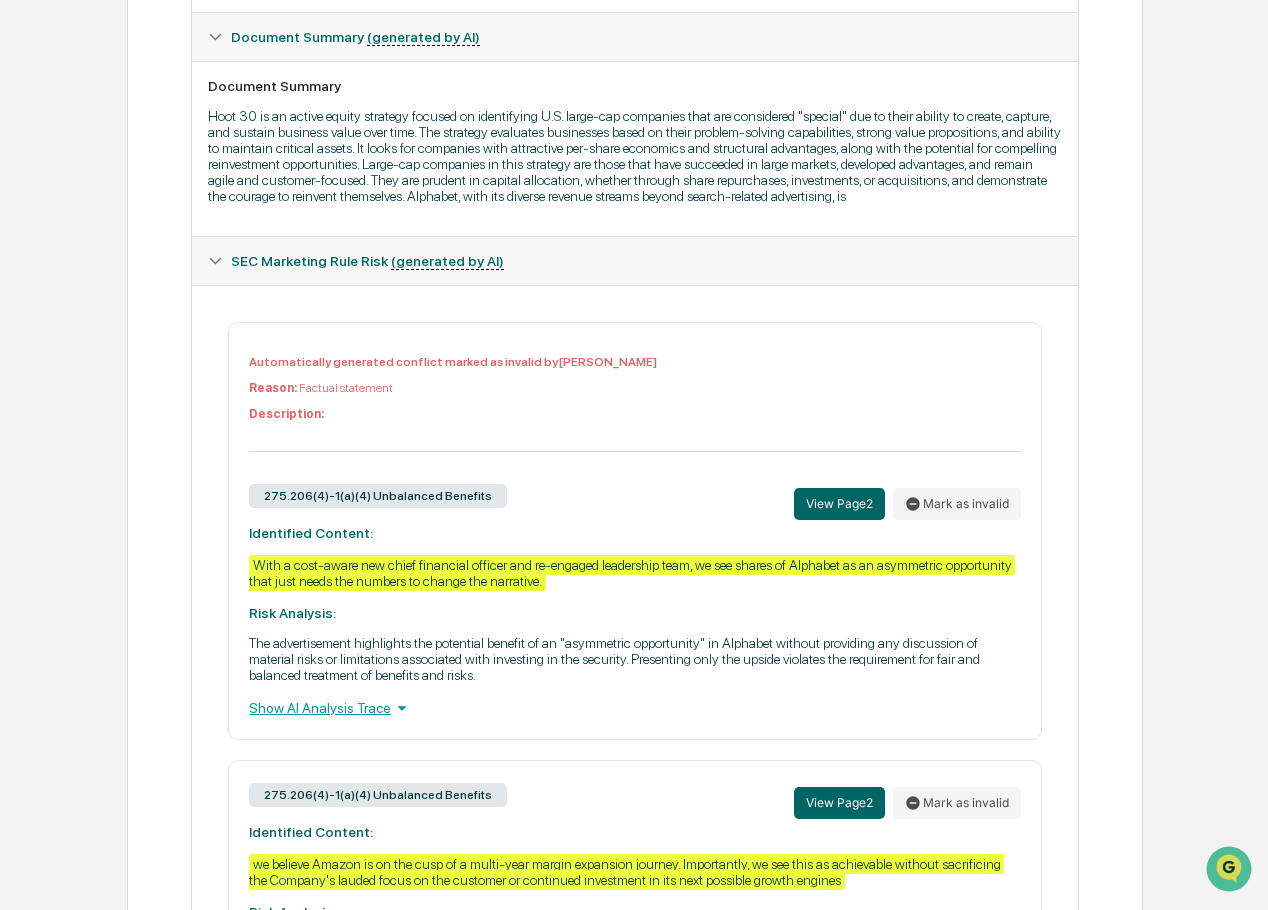 drag, startPoint x: 964, startPoint y: 505, endPoint x: 849, endPoint y: 538, distance: 119.64113 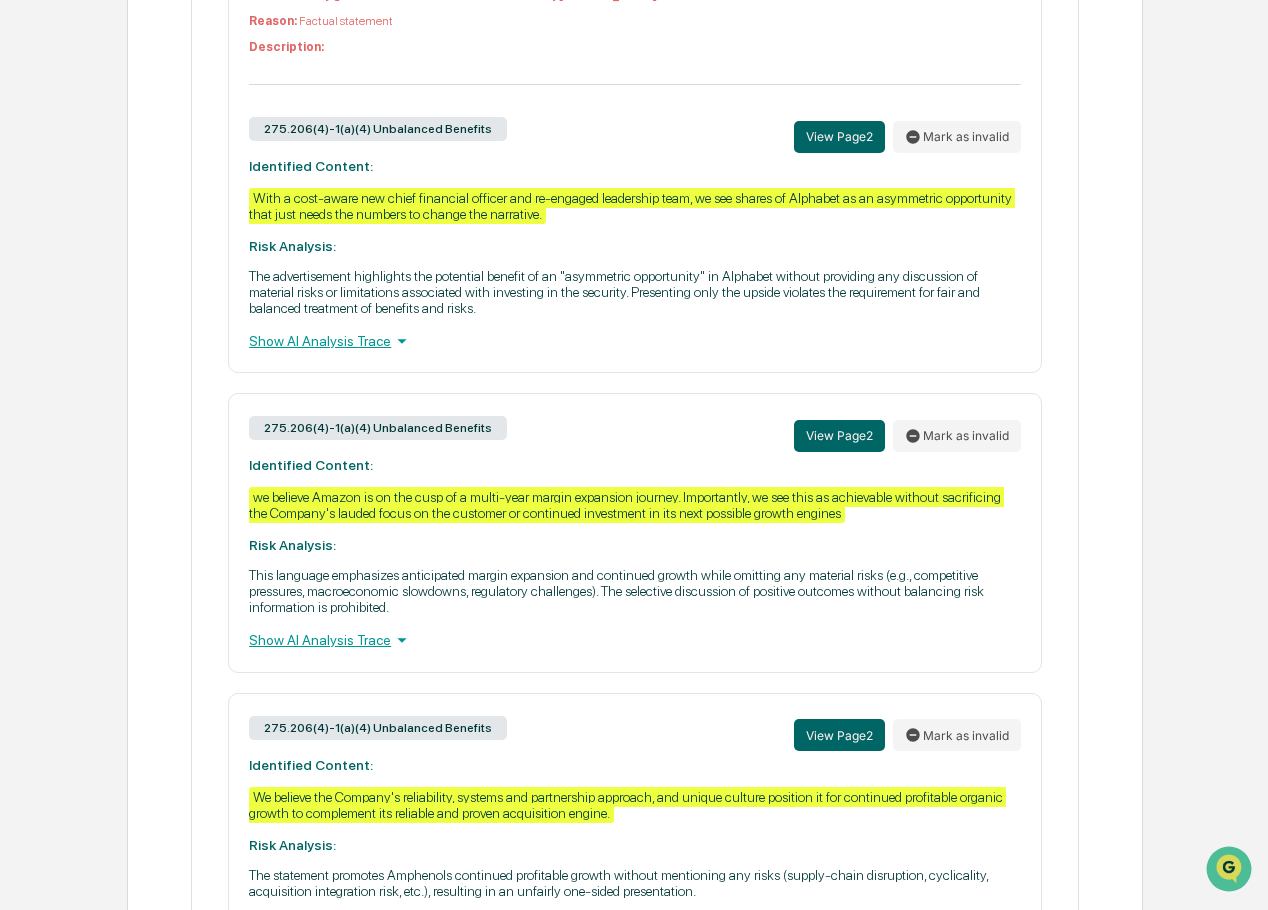 scroll, scrollTop: 900, scrollLeft: 0, axis: vertical 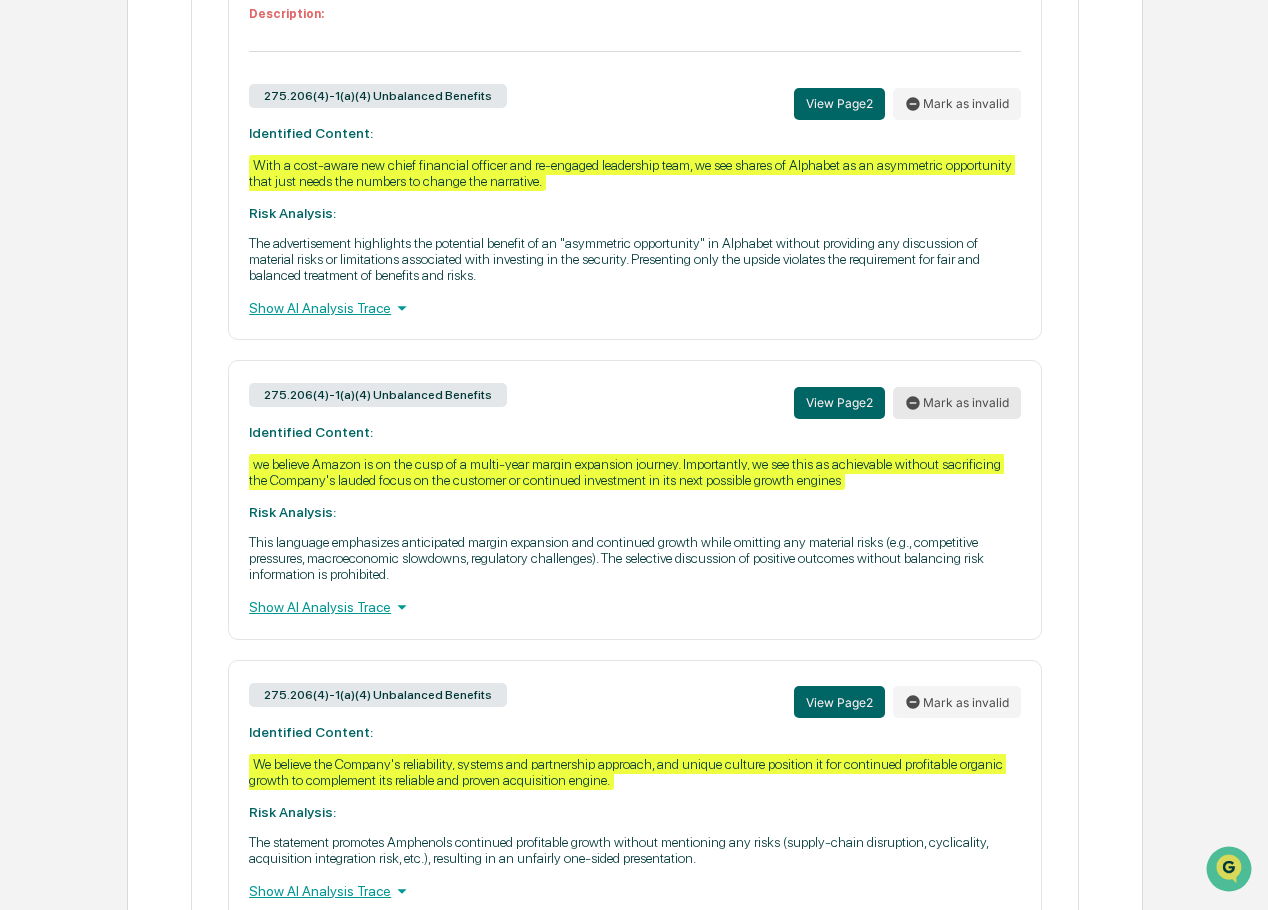 click on "Mark as invalid" at bounding box center (957, 403) 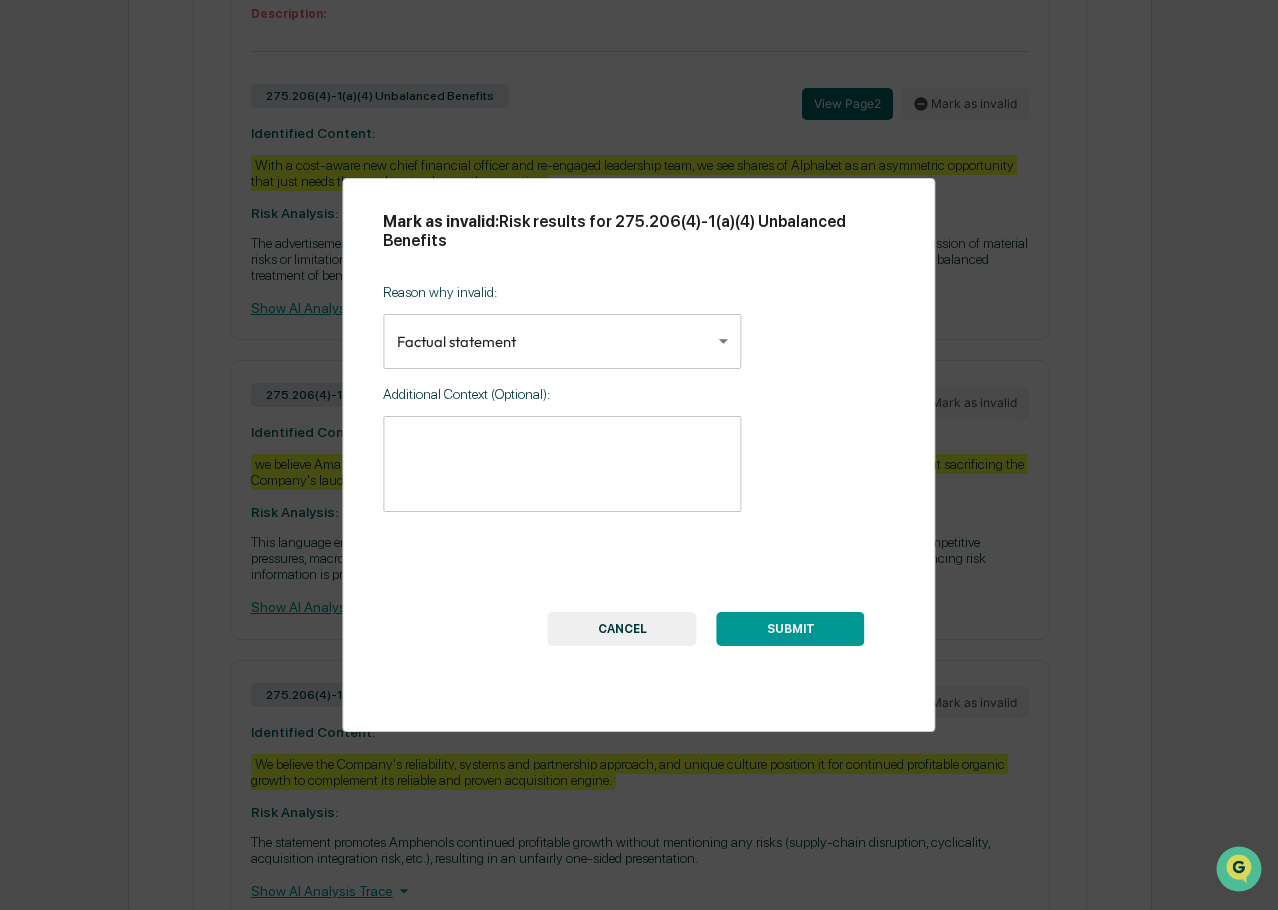 click on "Calendar Manage Tasks Reviews Approval Management Company People, Data, Settings Nicholas Crow Admin •  Hoot Wealth Home Content Review & Approval 2025-7 KWYO Hoot 30 US Large Cap.pdf 2025-7 KWYO Hoot 30 US Large Cap.pdf Review Comments Actions Activity Log Created By: ‎ ‎  NC Nicholas Crow   Assigned To:  FA Full Access Administrators Review Status:  Action Required Review Id:  9509a564-b094-4a32-958c-d12102990c45 Primary Document 2025-7 KWYO Hoot 30 US Large Cap.pdf VIEW Document Summary   (generated by AI) Document Summary SEC Marketing Rule Risk   (generated by AI) Automatically generated conflict marked as invalid by  Nicholas Crow Reason:   Factual statement Description:    275.206(4)-1(a)(4) Unbalanced Benefits View Page  2 Mark as invalid Identified Content: With a cost-aware new chief financial officer and re-engaged leadership team, we see shares of Alphabet as an asymmetric opportunity that just needs the numbers to change the narrative. Risk Analysis:   Show AI Analysis Trace View Page  2" at bounding box center (639, 346) 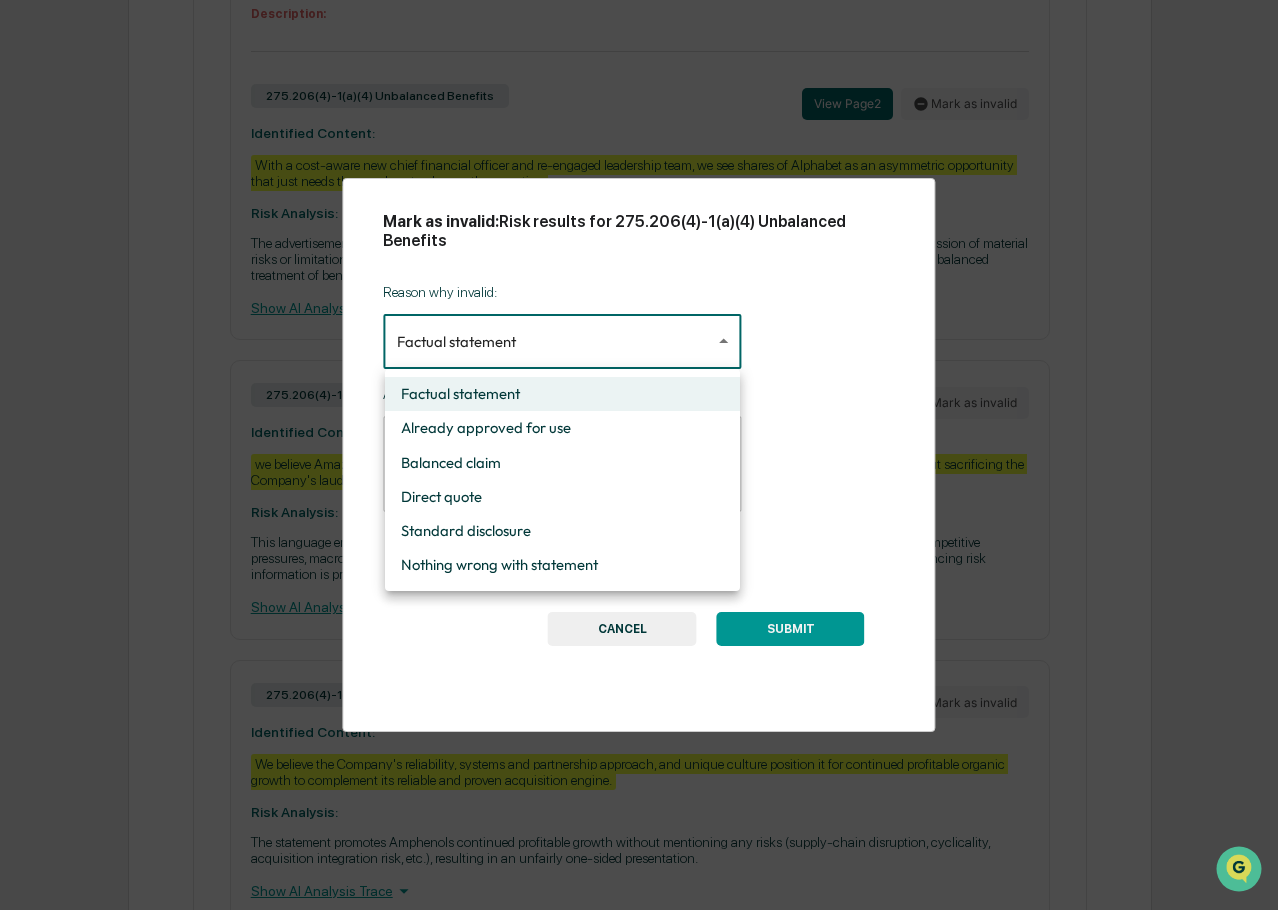 click on "Balanced claim" at bounding box center (562, 463) 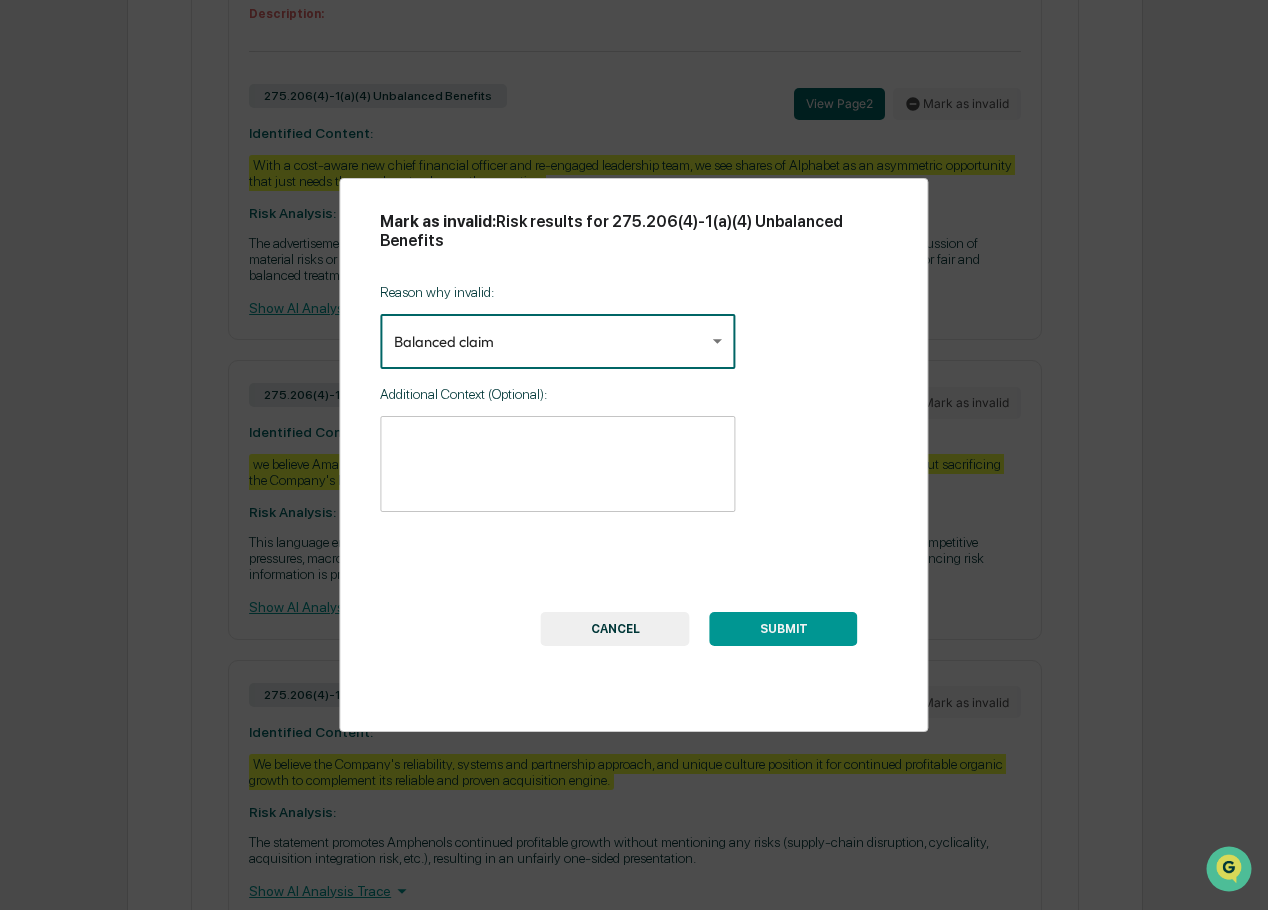 click on "SUBMIT" at bounding box center [784, 629] 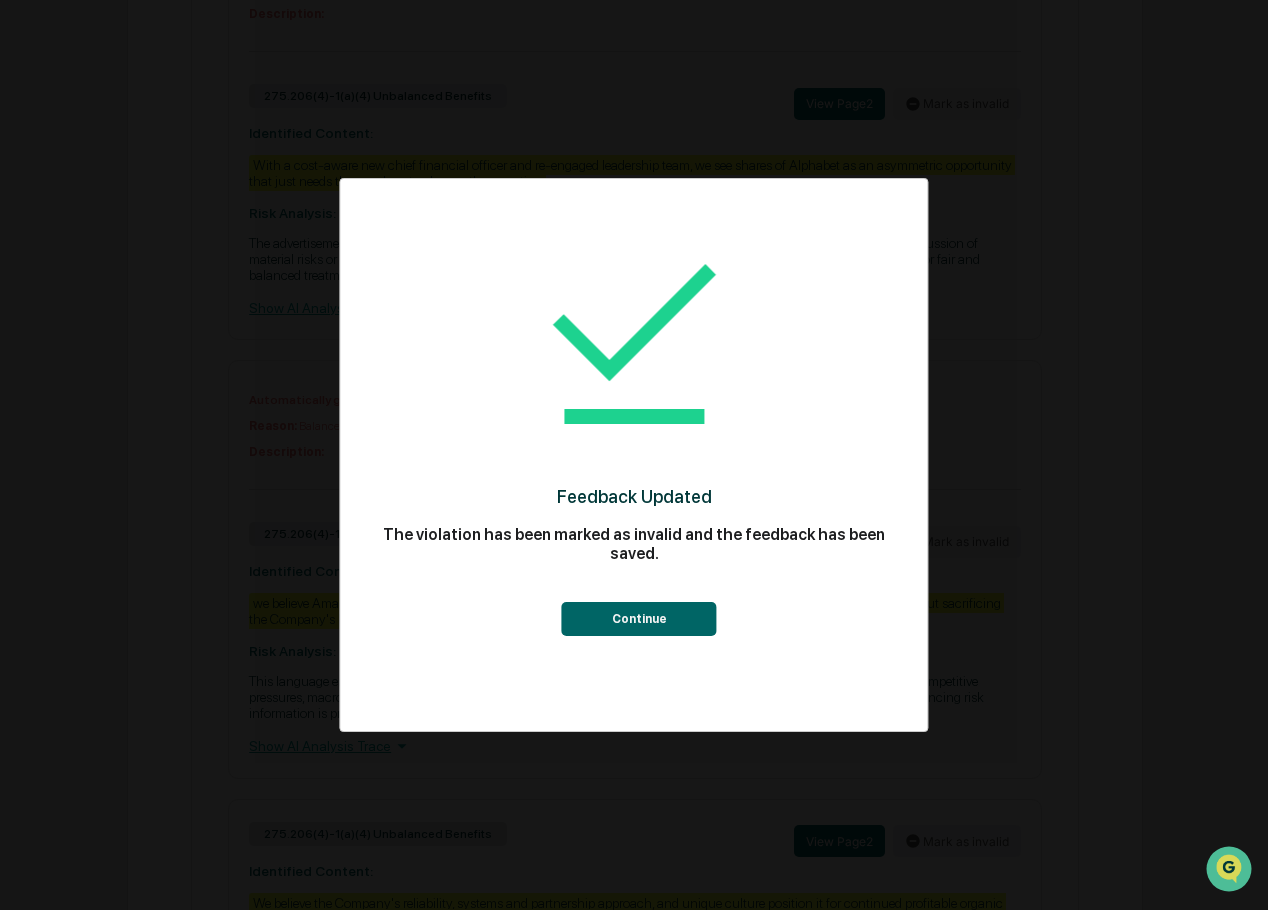click on "Continue" at bounding box center [639, 619] 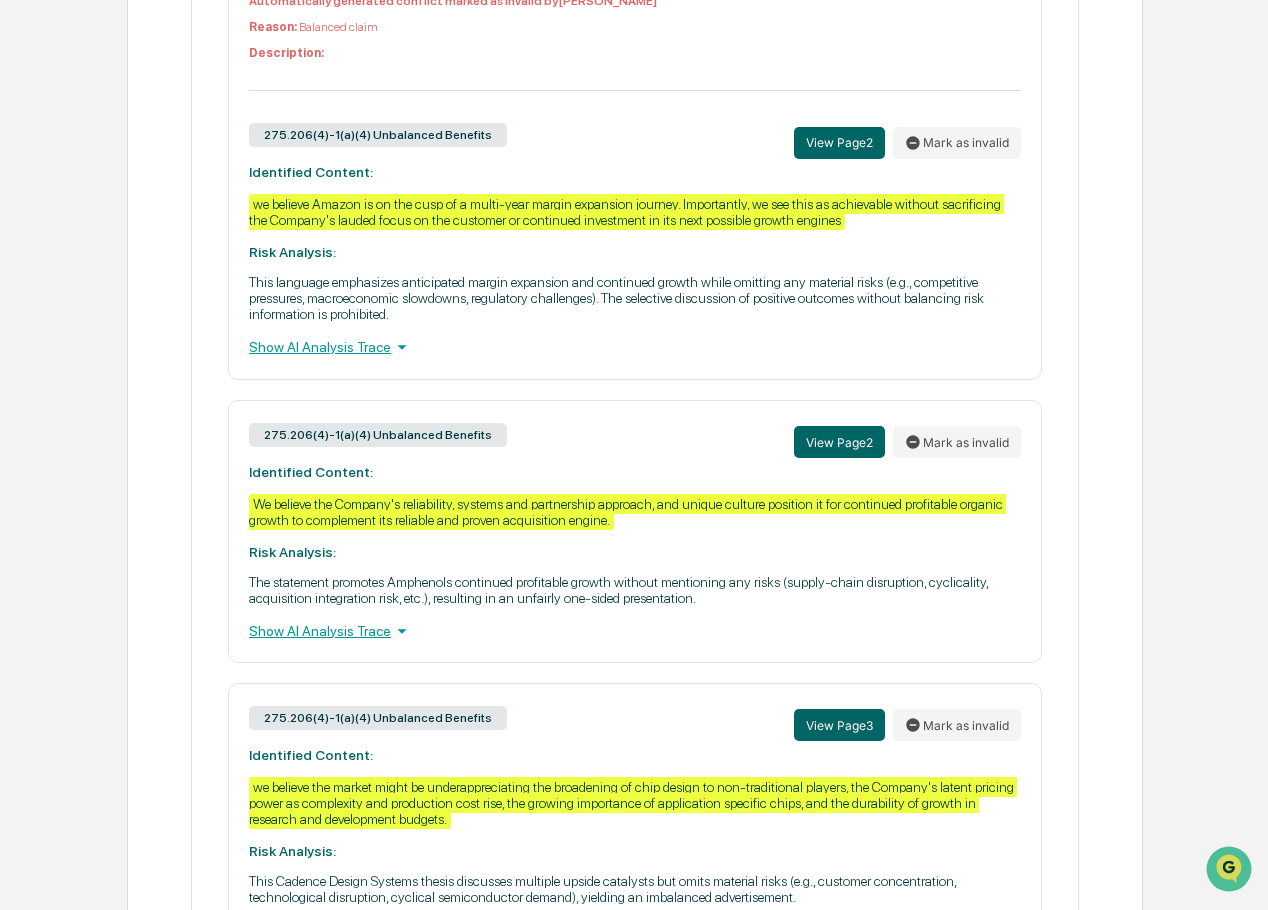 scroll, scrollTop: 1300, scrollLeft: 0, axis: vertical 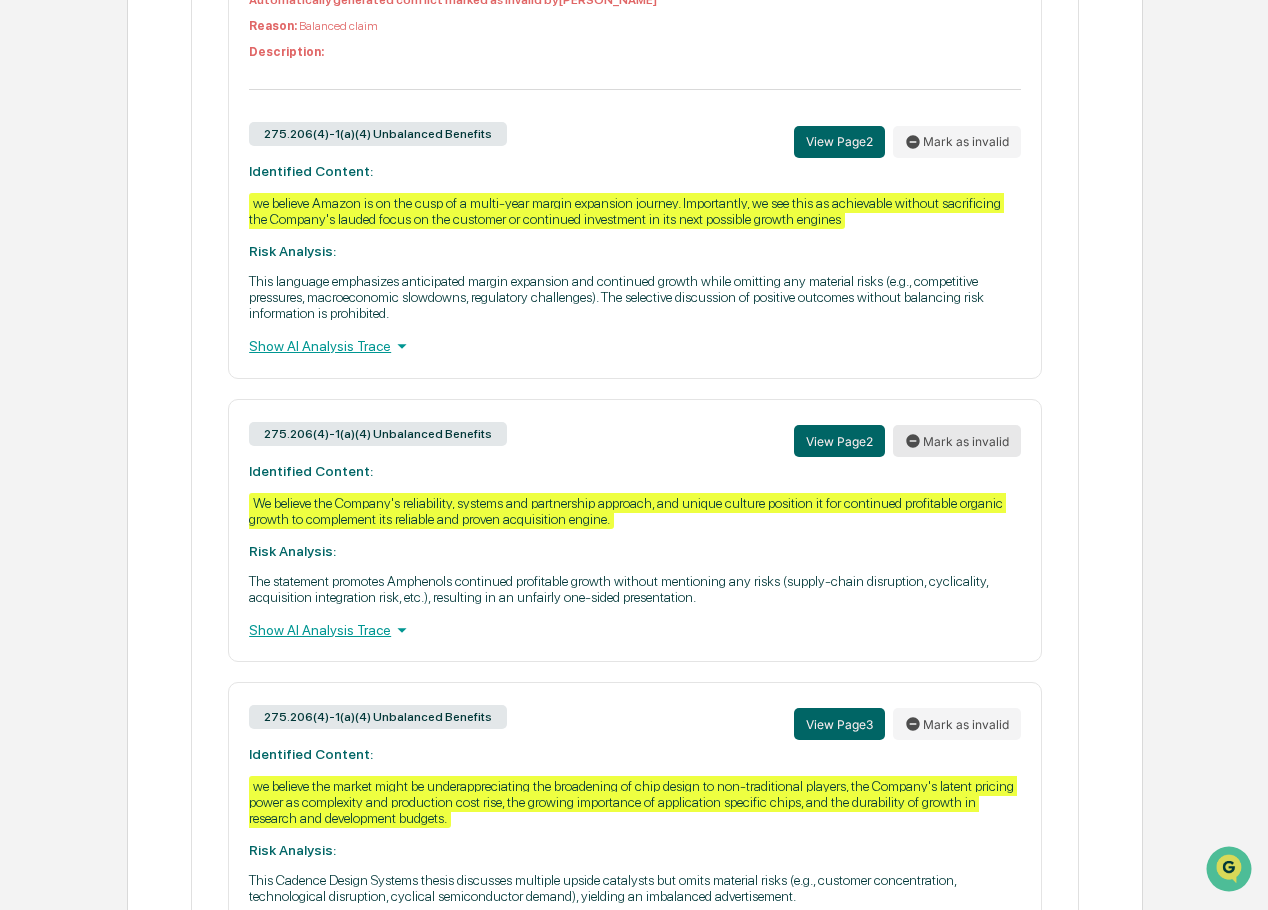 click on "Mark as invalid" at bounding box center (957, 441) 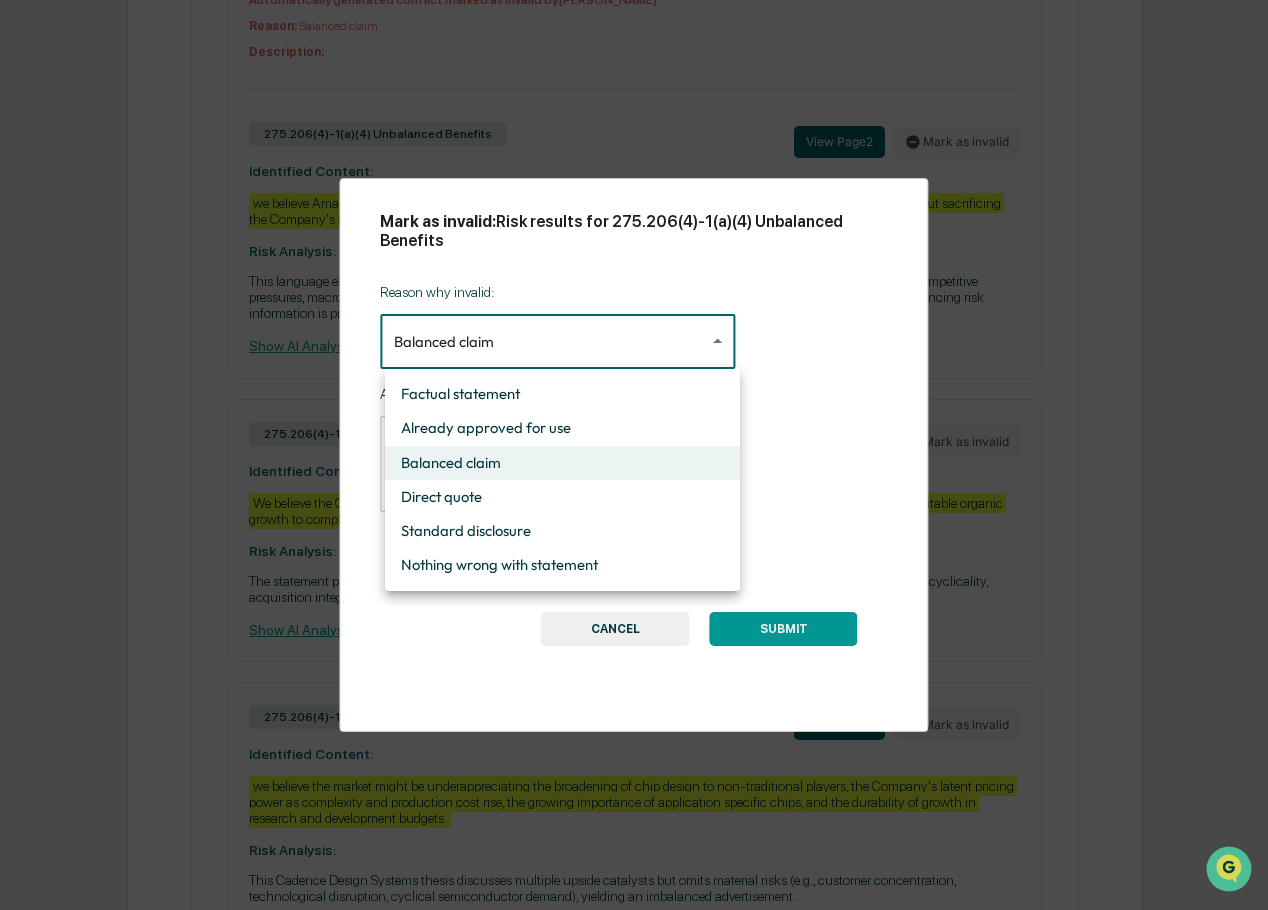 click on "Calendar Manage Tasks Reviews Approval Management Company People, Data, Settings Nicholas Crow Admin •  Hoot Wealth Home Content Review & Approval 2025-7 KWYO Hoot 30 US Large Cap.pdf 2025-7 KWYO Hoot 30 US Large Cap.pdf Review Comments Actions Activity Log Created By: ‎ ‎  NC Nicholas Crow   Assigned To:  FA Full Access Administrators Review Status:  Action Required Review Id:  9509a564-b094-4a32-958c-d12102990c45 Primary Document 2025-7 KWYO Hoot 30 US Large Cap.pdf VIEW Document Summary   (generated by AI) Document Summary SEC Marketing Rule Risk   (generated by AI) Automatically generated conflict marked as invalid by  Nicholas Crow Reason:   Factual statement Description:    275.206(4)-1(a)(4) Unbalanced Benefits View Page  2 Mark as invalid Identified Content: With a cost-aware new chief financial officer and re-engaged leadership team, we see shares of Alphabet as an asymmetric opportunity that just needs the numbers to change the narrative. Risk Analysis:   Show AI Analysis Trace Nicholas Crow" at bounding box center (634, 16) 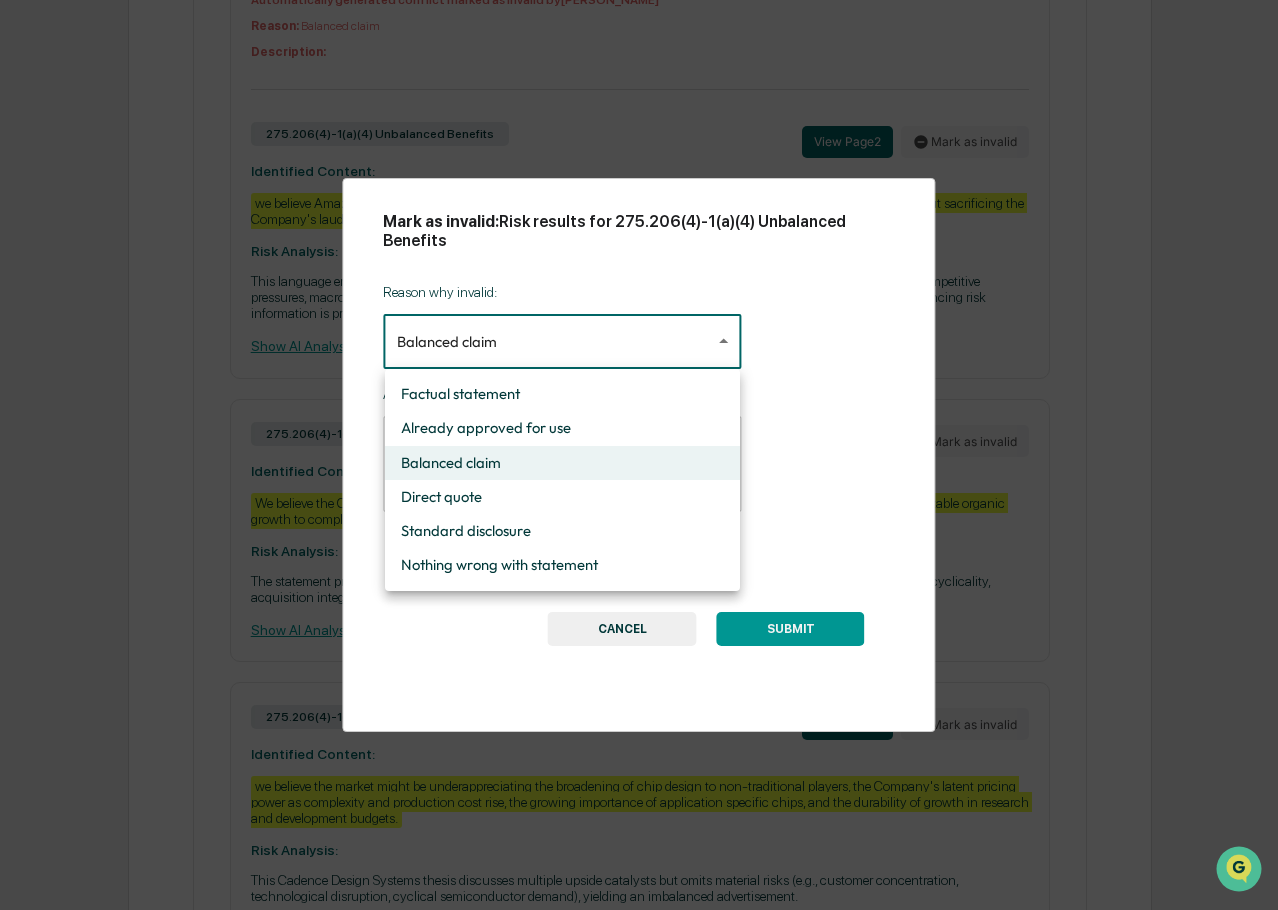 click at bounding box center [639, 455] 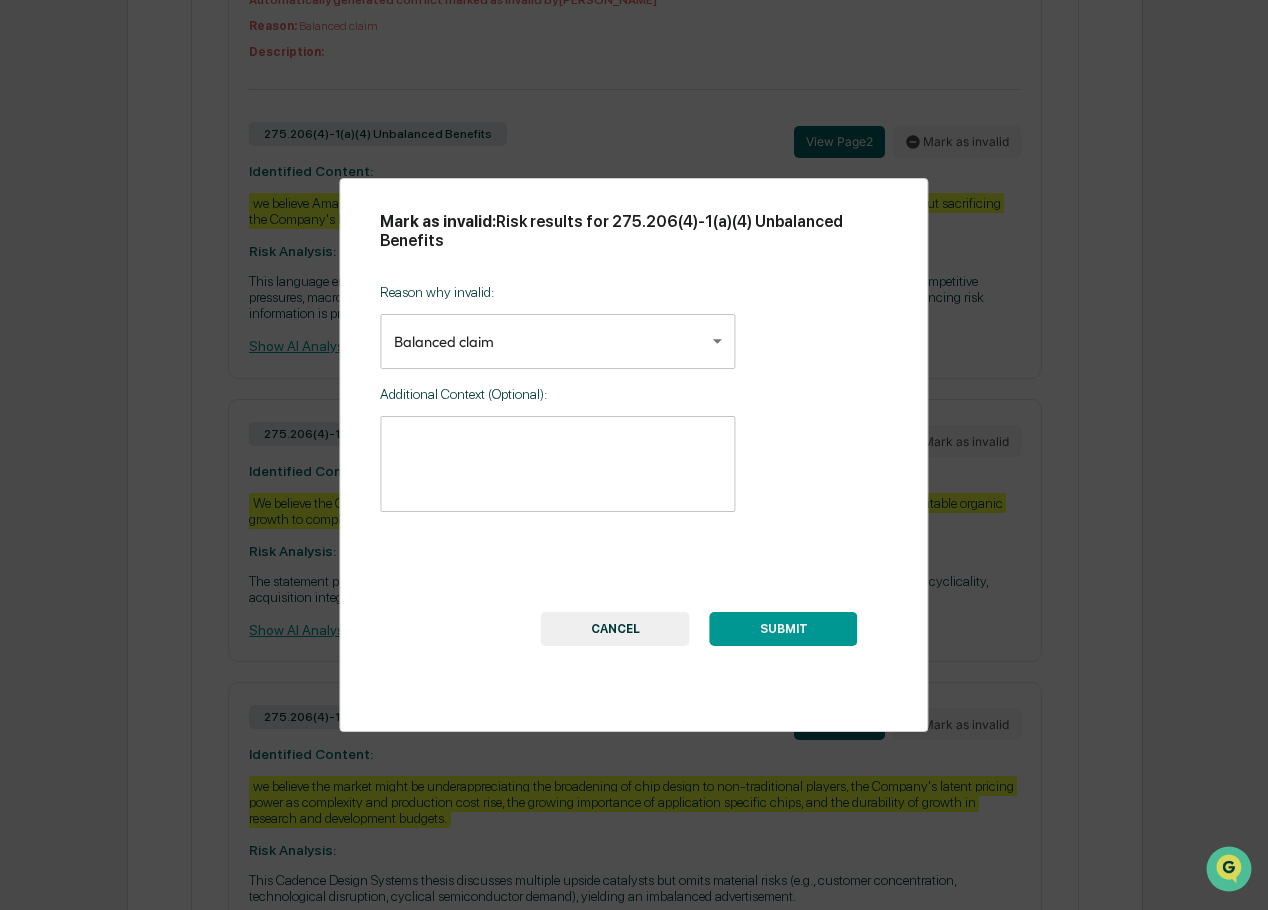 click on "SUBMIT" at bounding box center [784, 629] 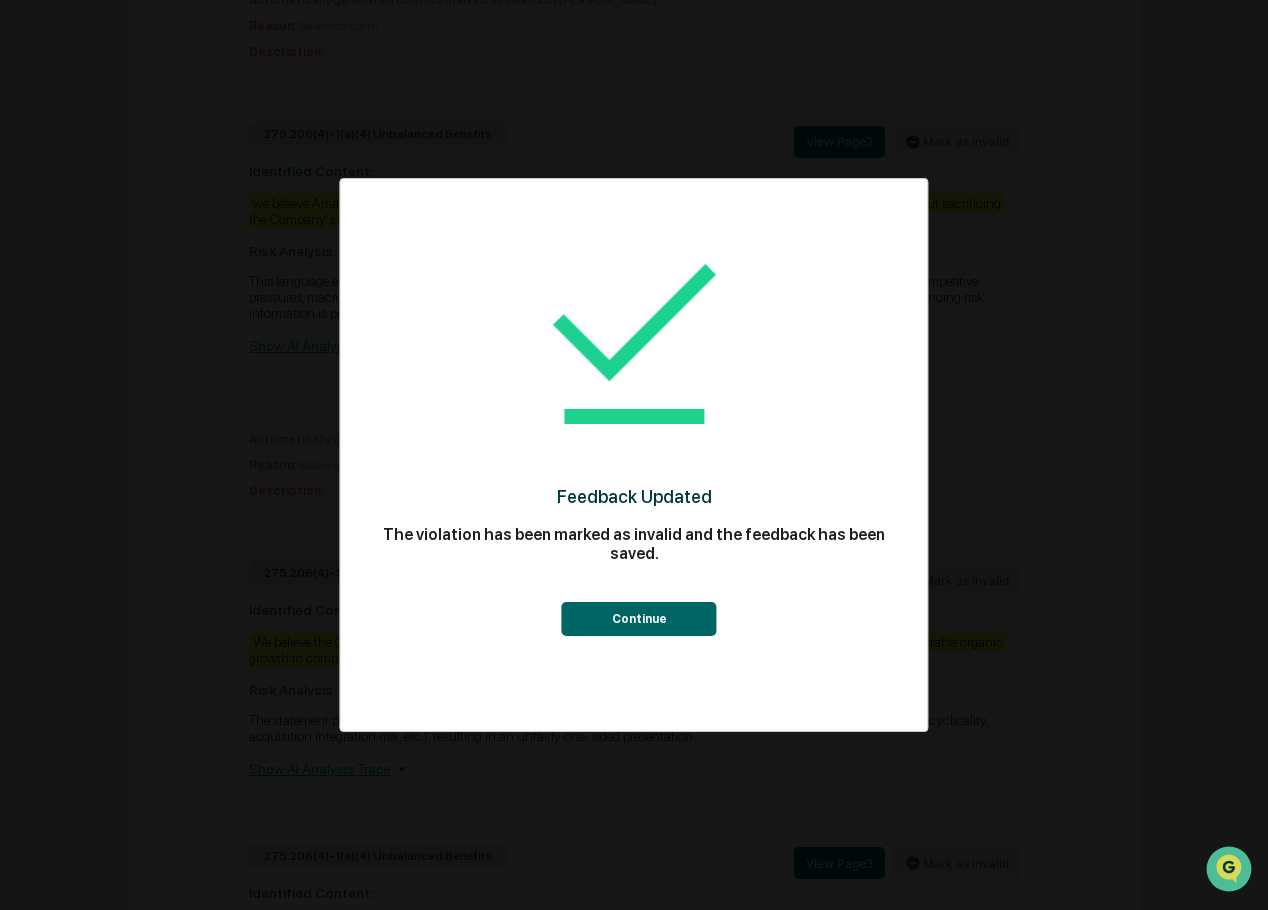 click on "Continue" at bounding box center (639, 619) 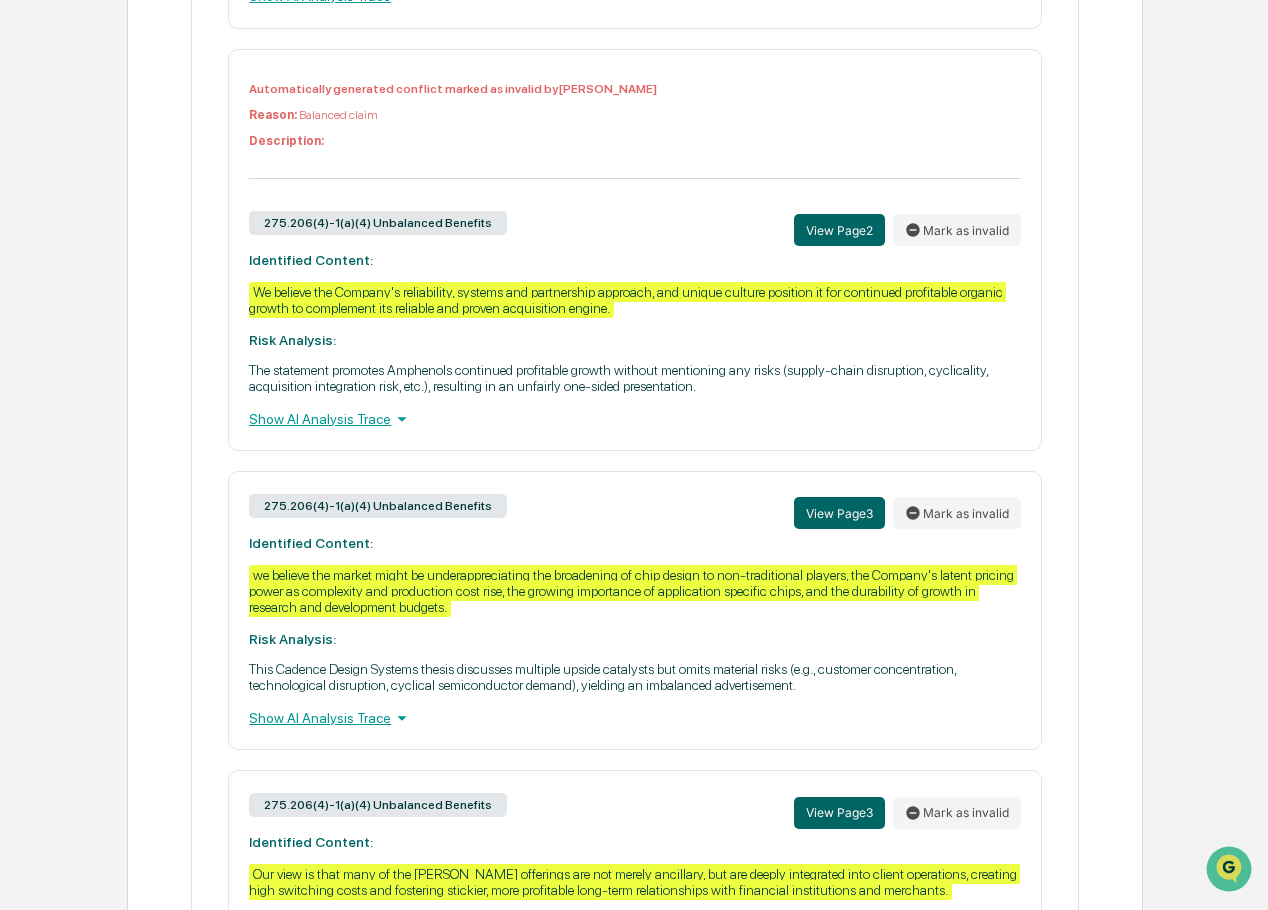 scroll, scrollTop: 1661, scrollLeft: 0, axis: vertical 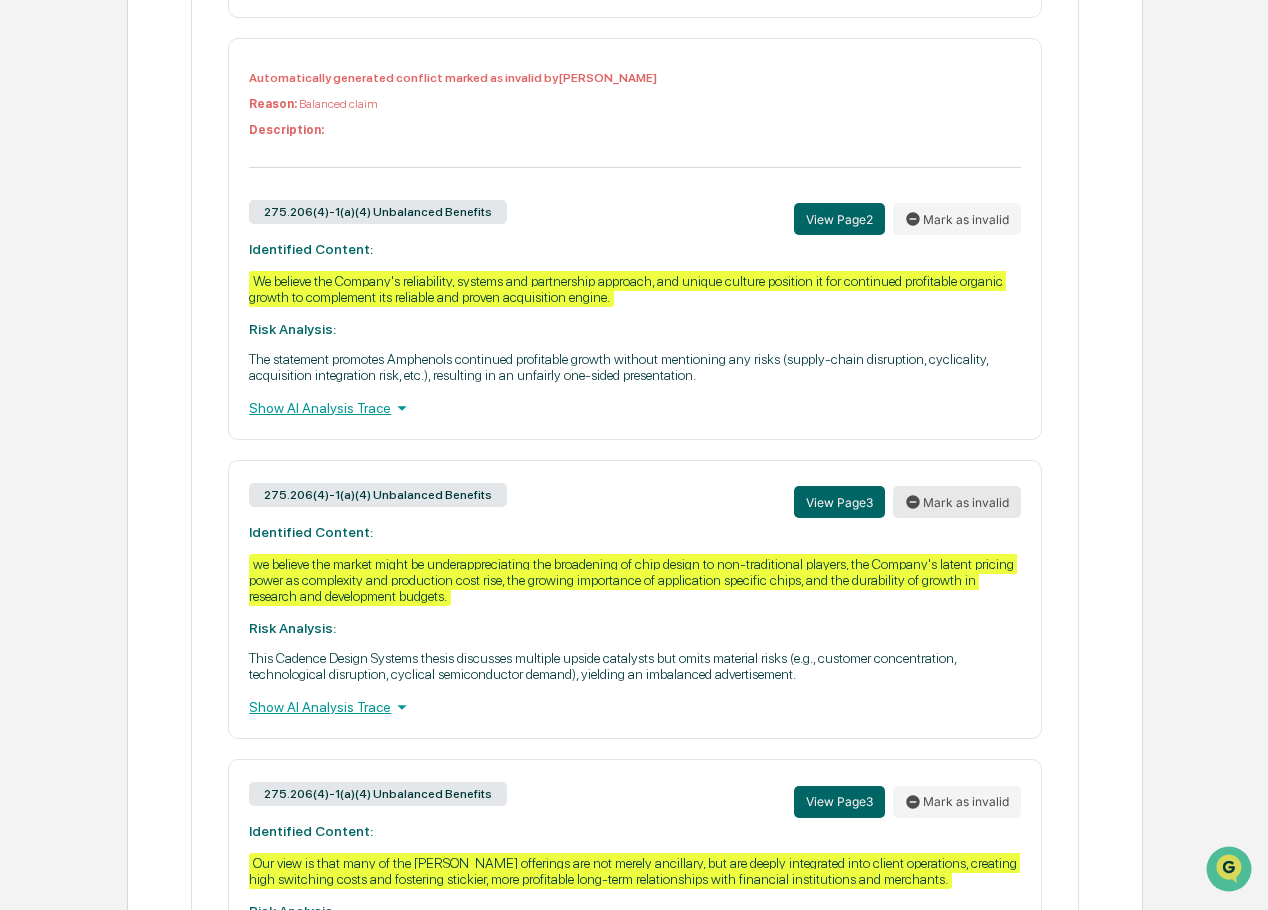 click on "Mark as invalid" at bounding box center [957, 502] 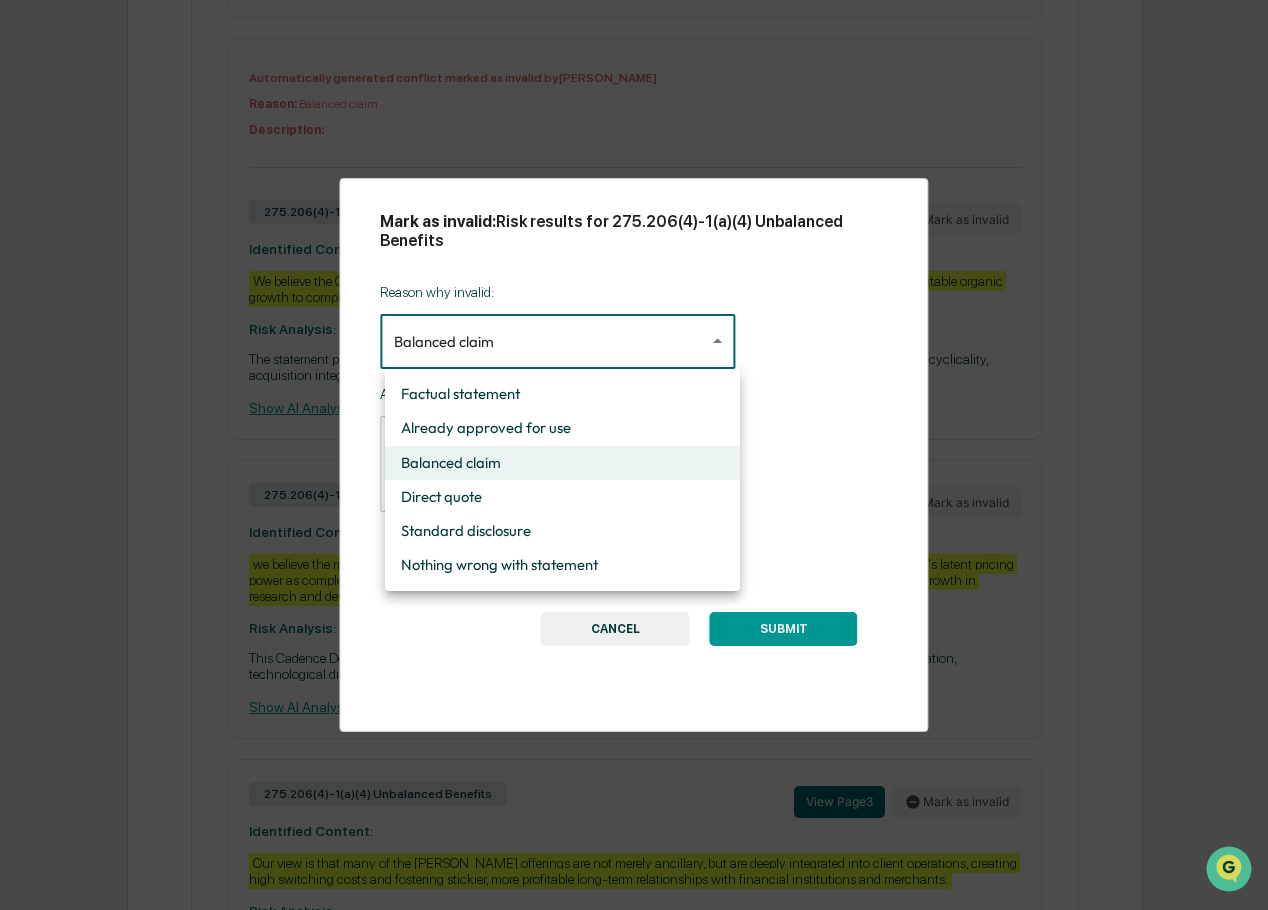 click on "Calendar Manage Tasks Reviews Approval Management Company People, Data, Settings Nicholas Crow Admin •  Hoot Wealth Home Content Review & Approval 2025-7 KWYO Hoot 30 US Large Cap.pdf 2025-7 KWYO Hoot 30 US Large Cap.pdf Review Comments Actions Activity Log Created By: ‎ ‎  NC Nicholas Crow   Assigned To:  FA Full Access Administrators Review Status:  Action Required Review Id:  9509a564-b094-4a32-958c-d12102990c45 Primary Document 2025-7 KWYO Hoot 30 US Large Cap.pdf VIEW Document Summary   (generated by AI) Document Summary SEC Marketing Rule Risk   (generated by AI) Automatically generated conflict marked as invalid by  Nicholas Crow Reason:   Factual statement Description:    275.206(4)-1(a)(4) Unbalanced Benefits View Page  2 Mark as invalid Identified Content: With a cost-aware new chief financial officer and re-engaged leadership team, we see shares of Alphabet as an asymmetric opportunity that just needs the numbers to change the narrative. Risk Analysis:   Show AI Analysis Trace Nicholas Crow" at bounding box center [634, -276] 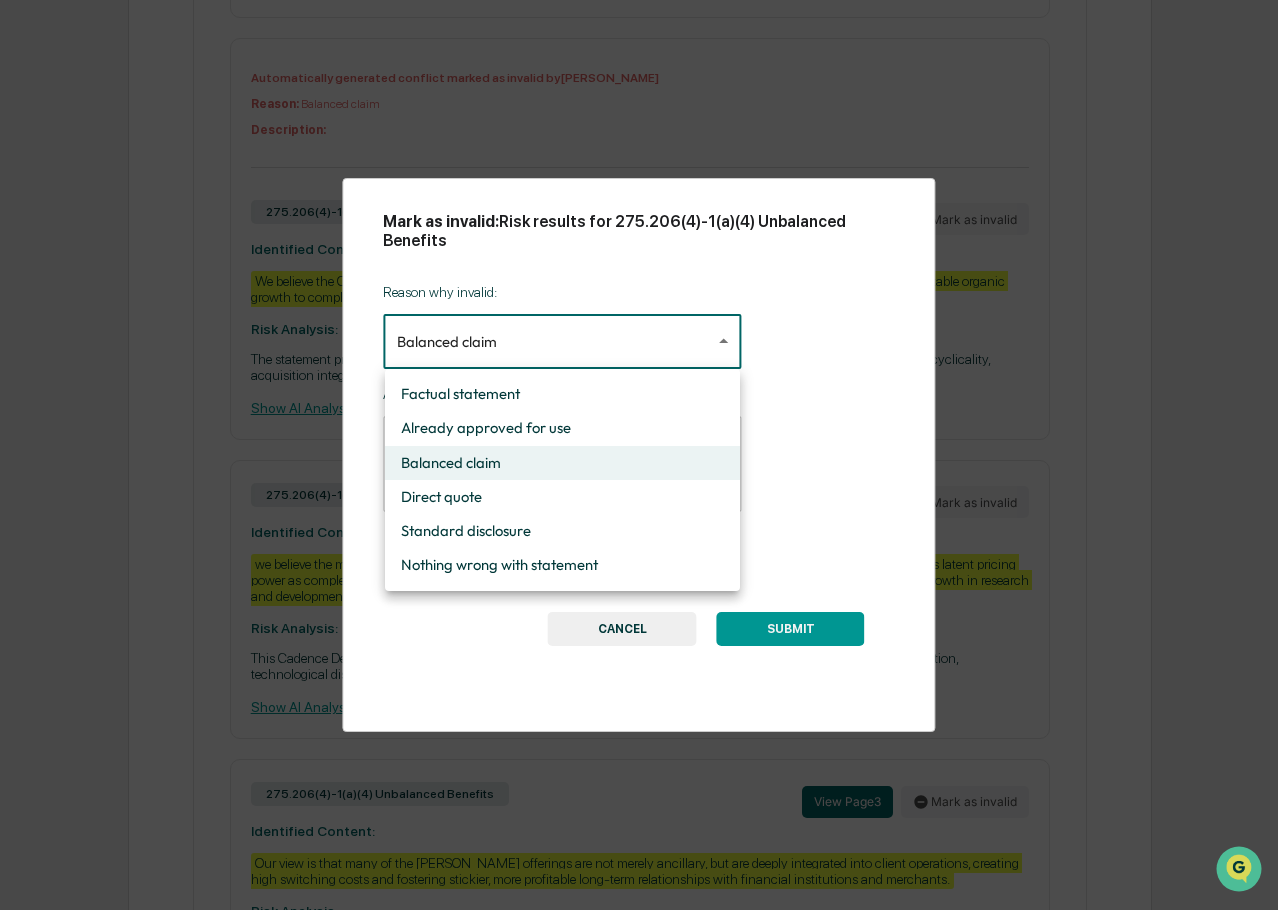 click on "Factual statement" at bounding box center [562, 394] 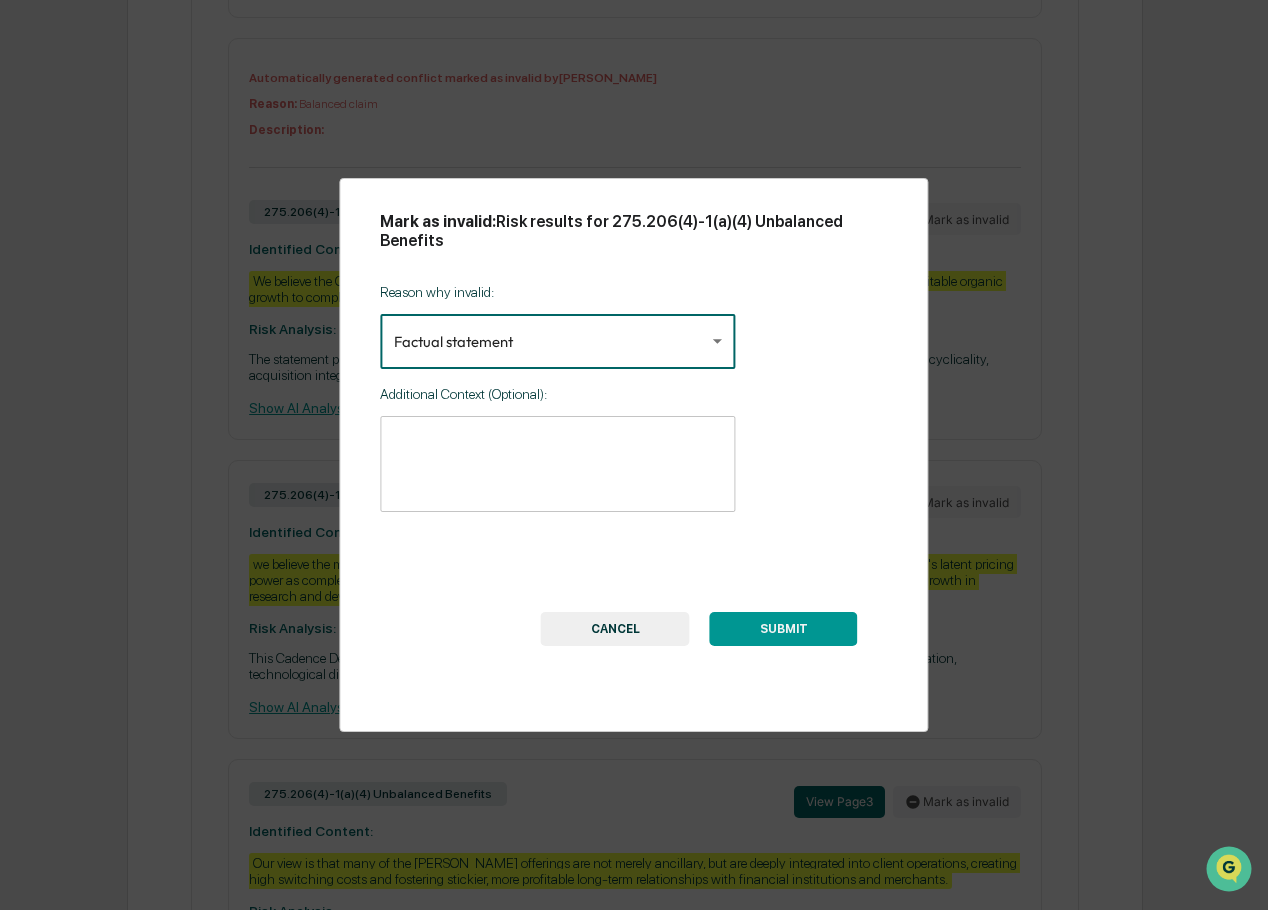 click on "SUBMIT" at bounding box center (784, 629) 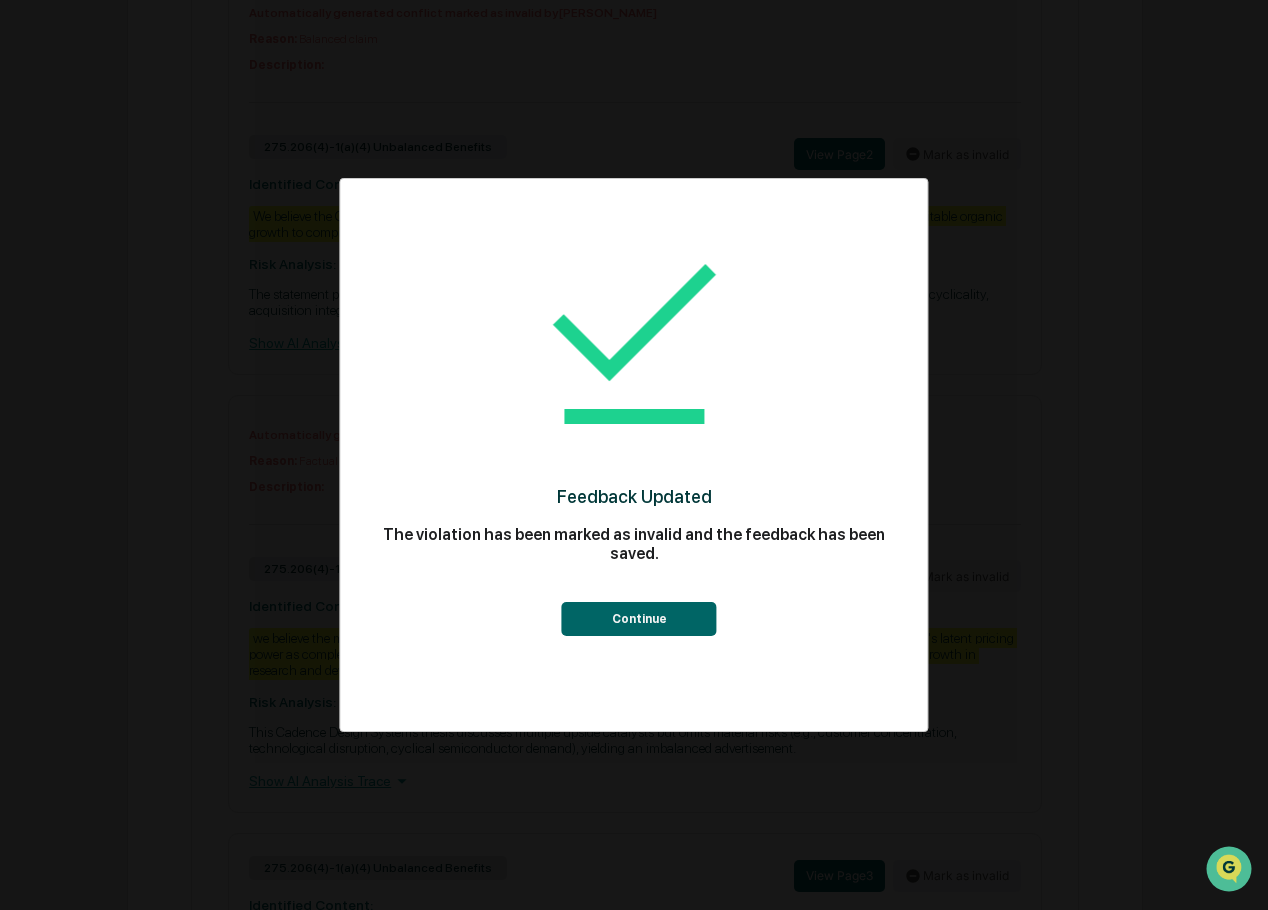 scroll, scrollTop: 1761, scrollLeft: 0, axis: vertical 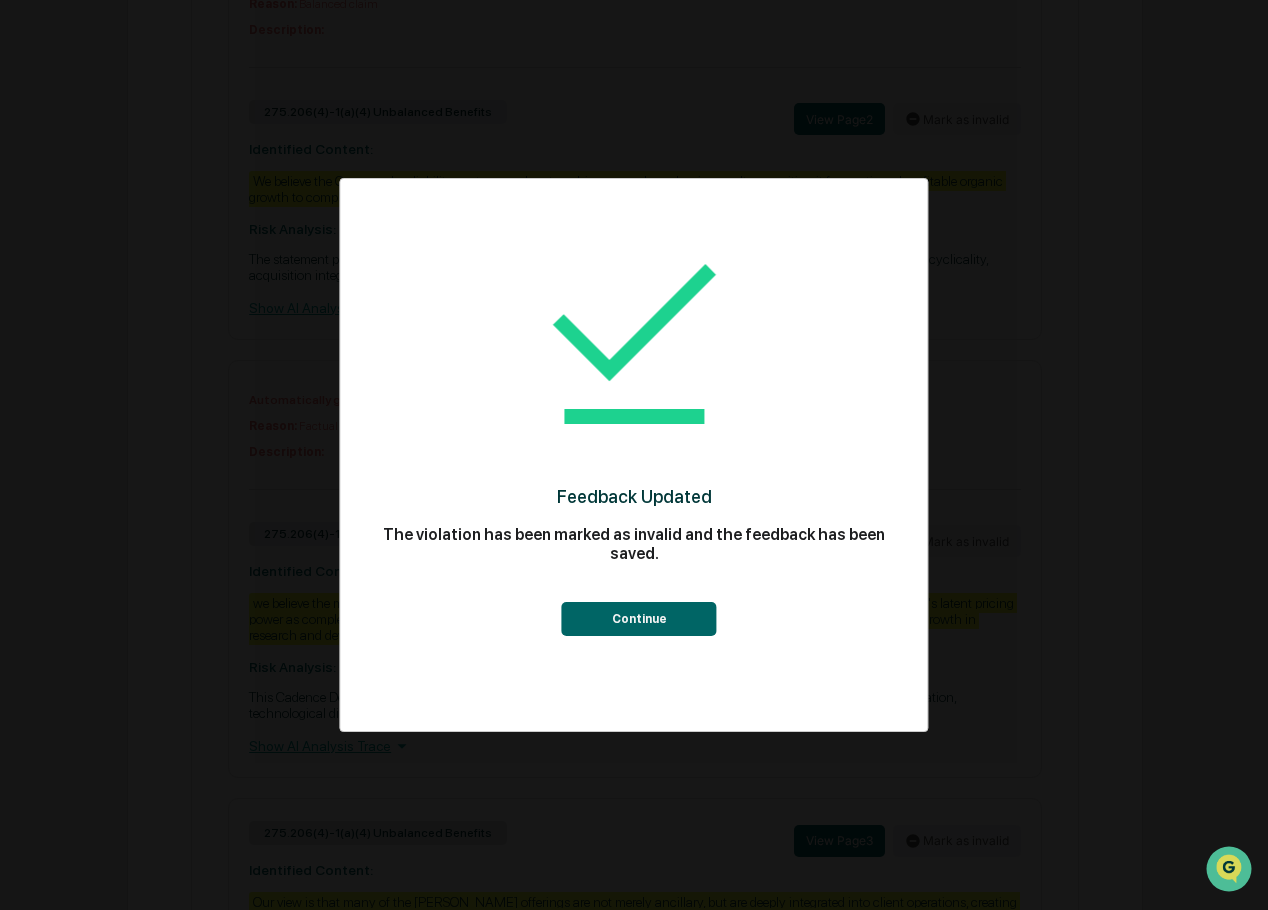 click on "Continue" at bounding box center [633, 606] 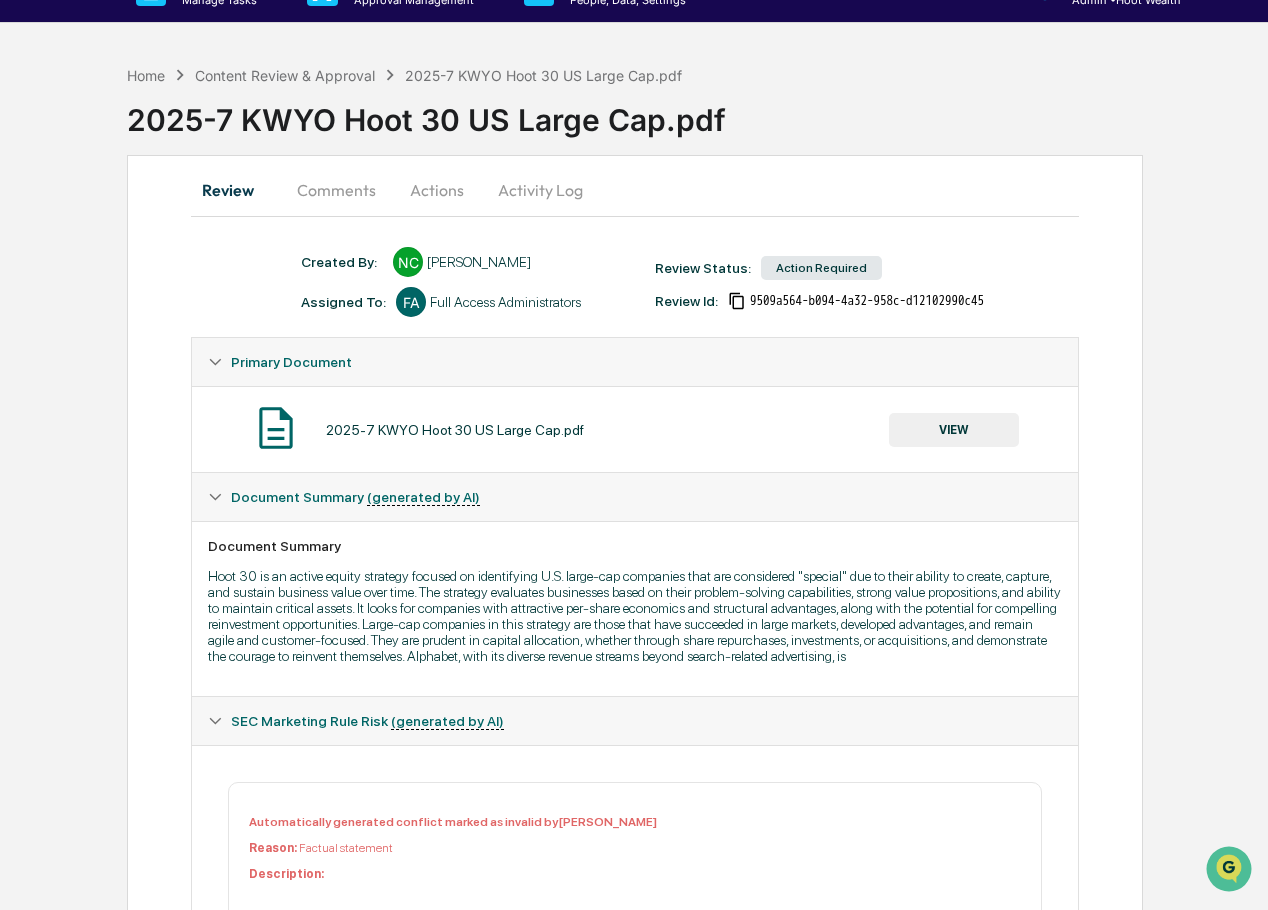 scroll, scrollTop: 0, scrollLeft: 0, axis: both 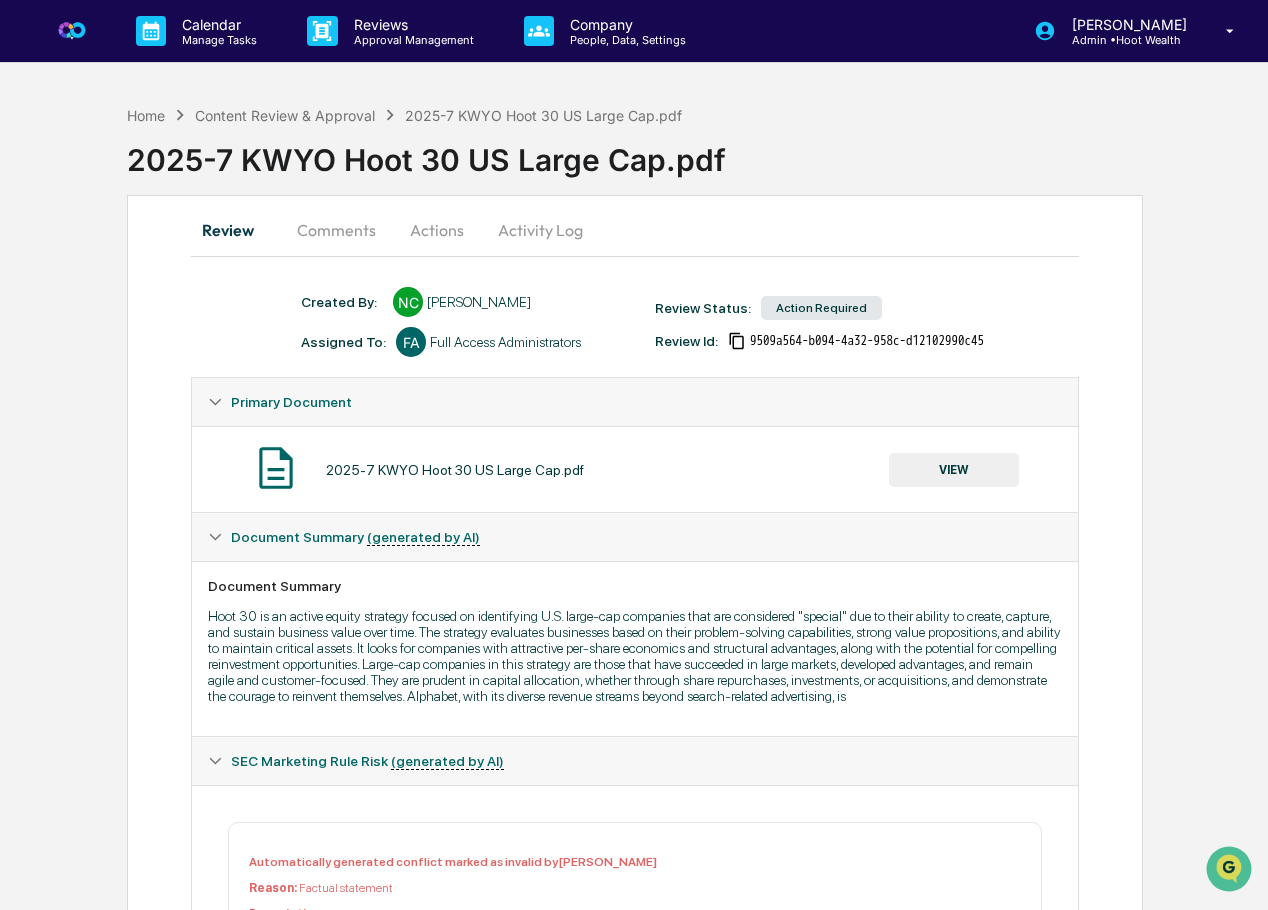 click on "Actions" at bounding box center (437, 230) 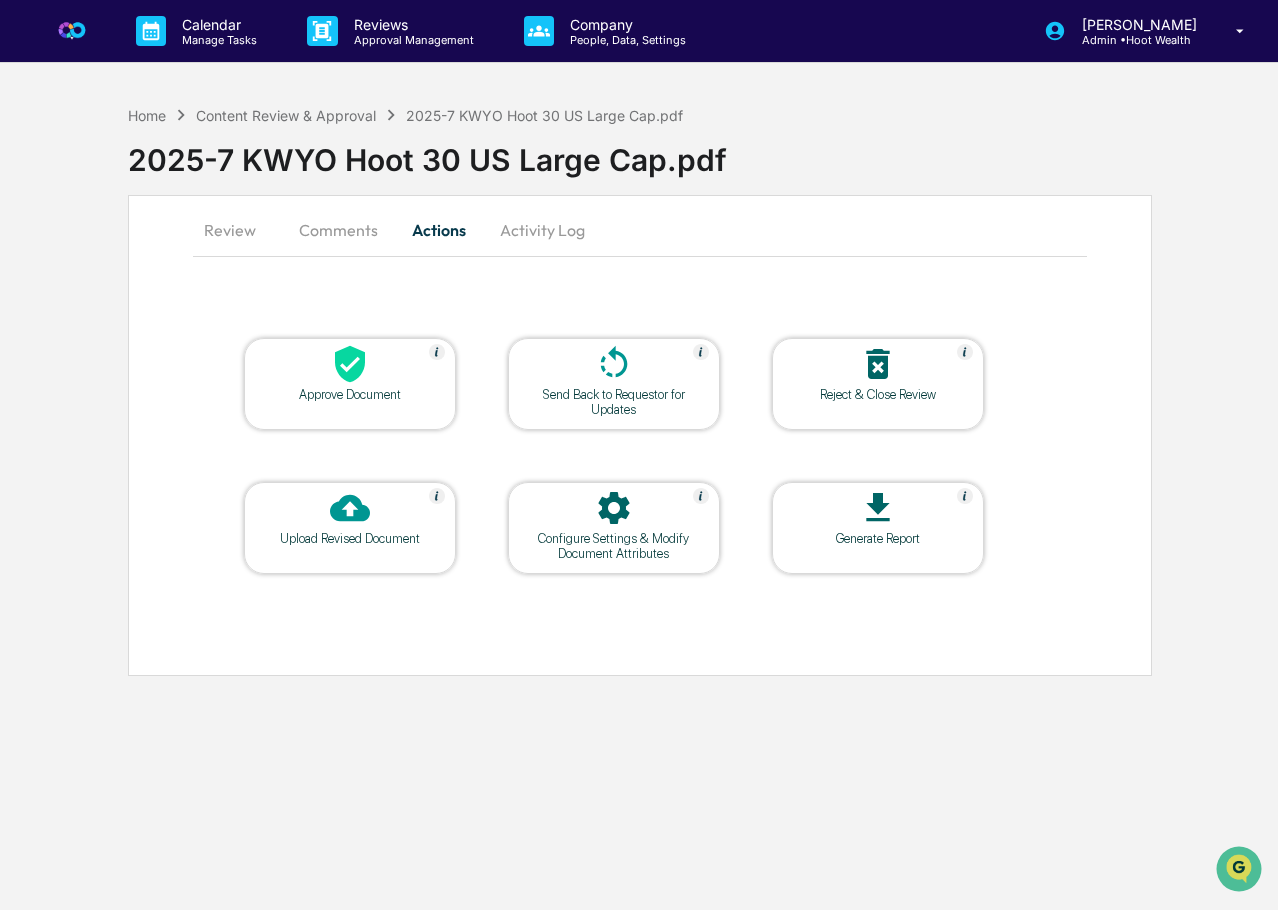 click at bounding box center (350, 365) 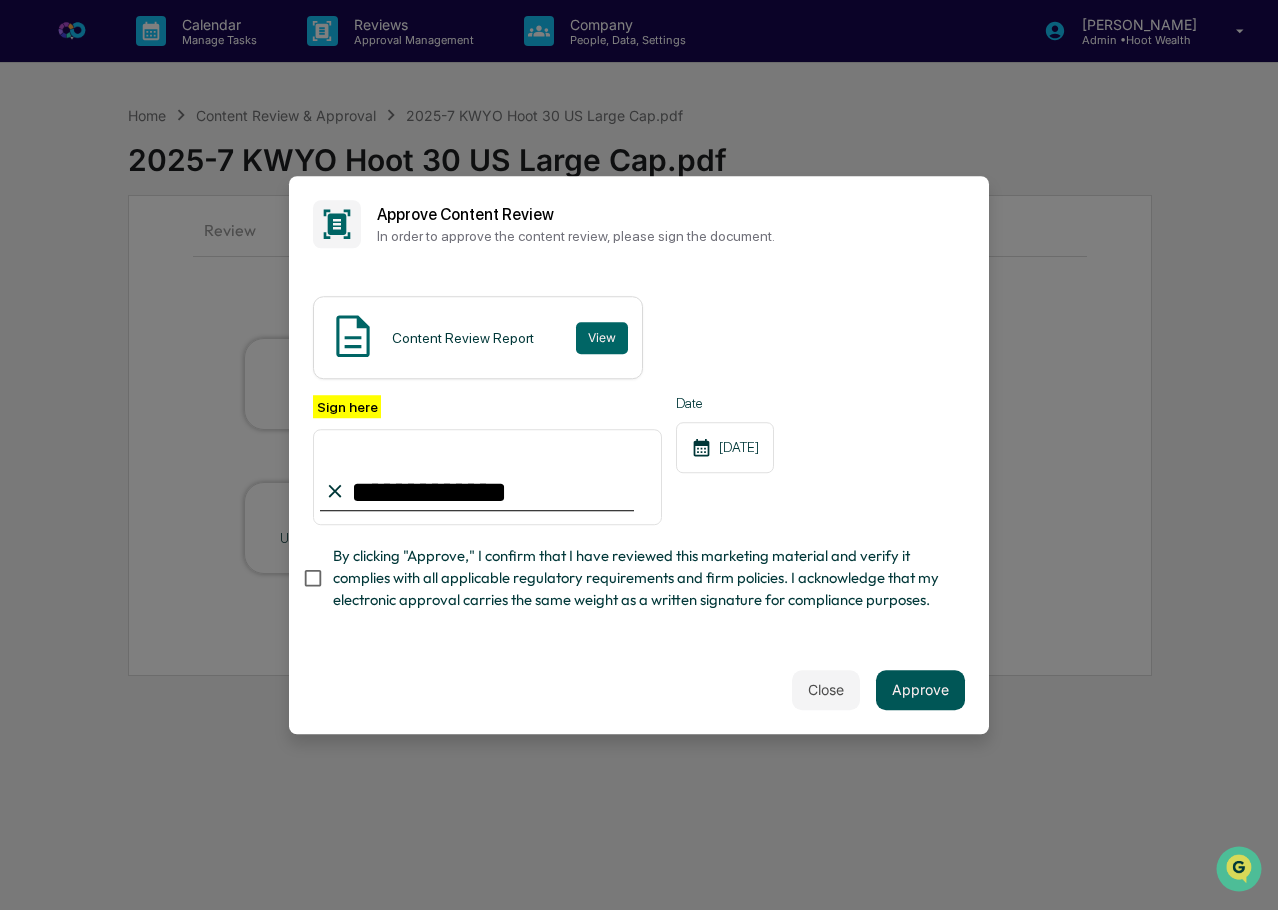 type on "**********" 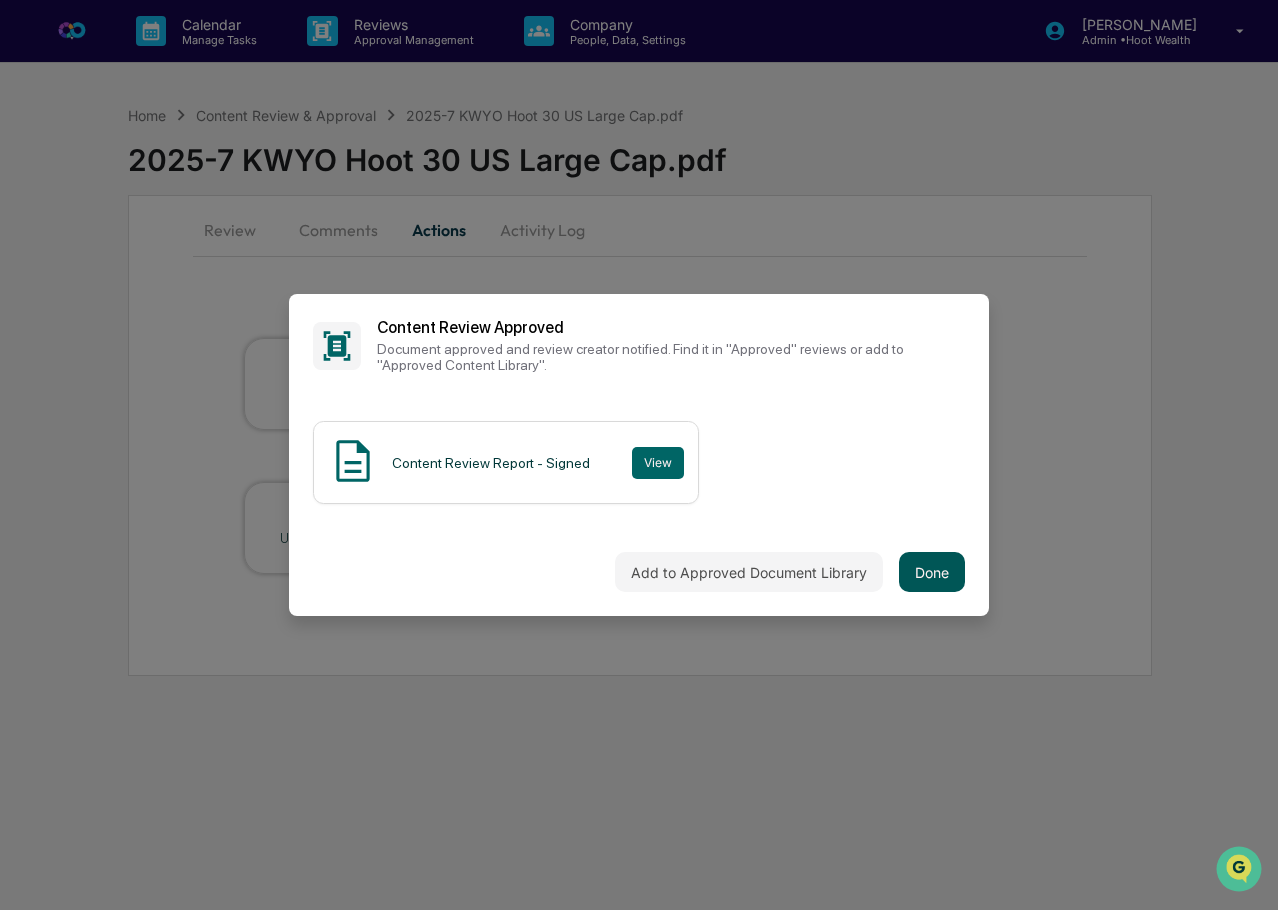 click on "Done" at bounding box center (932, 572) 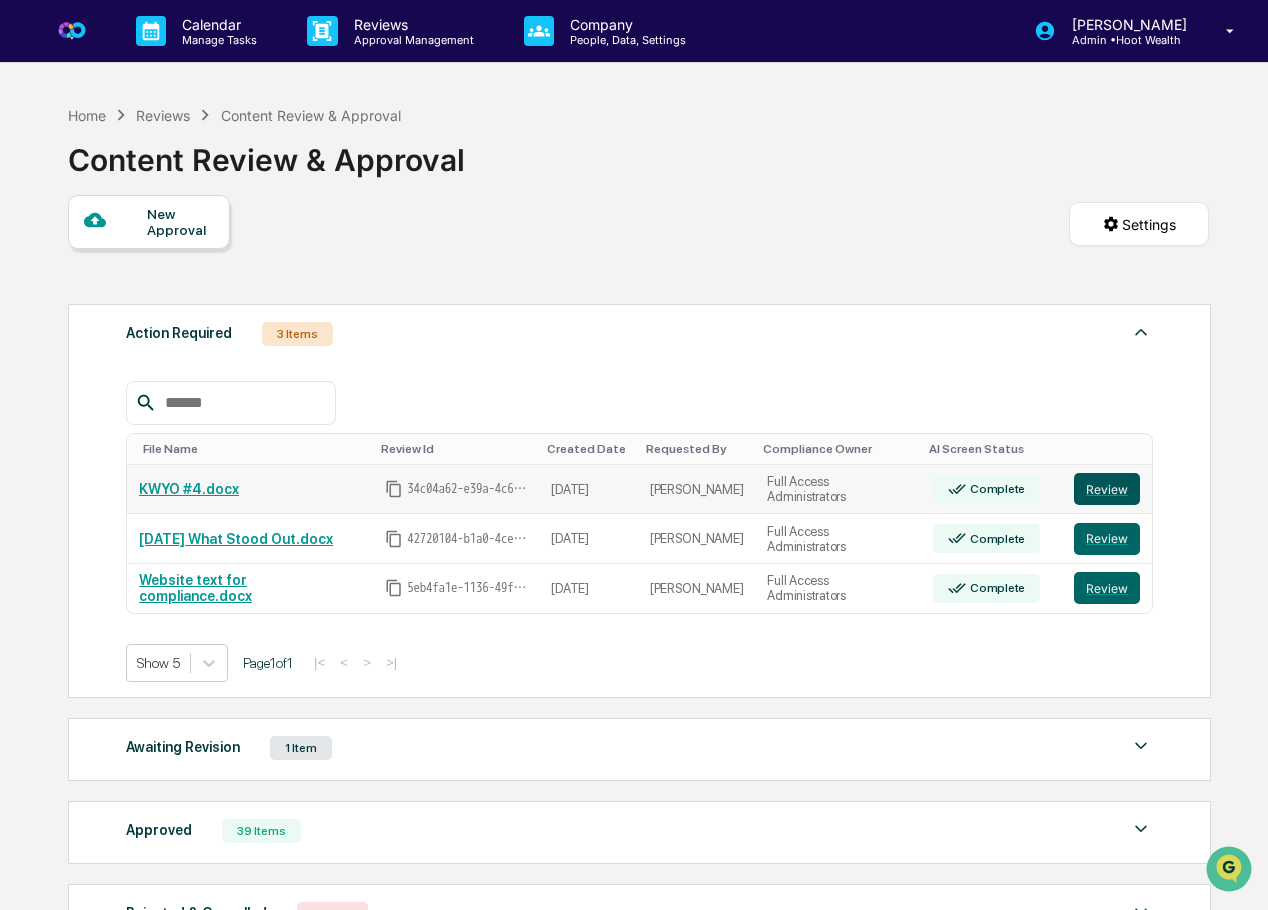 click on "Review" at bounding box center (1107, 489) 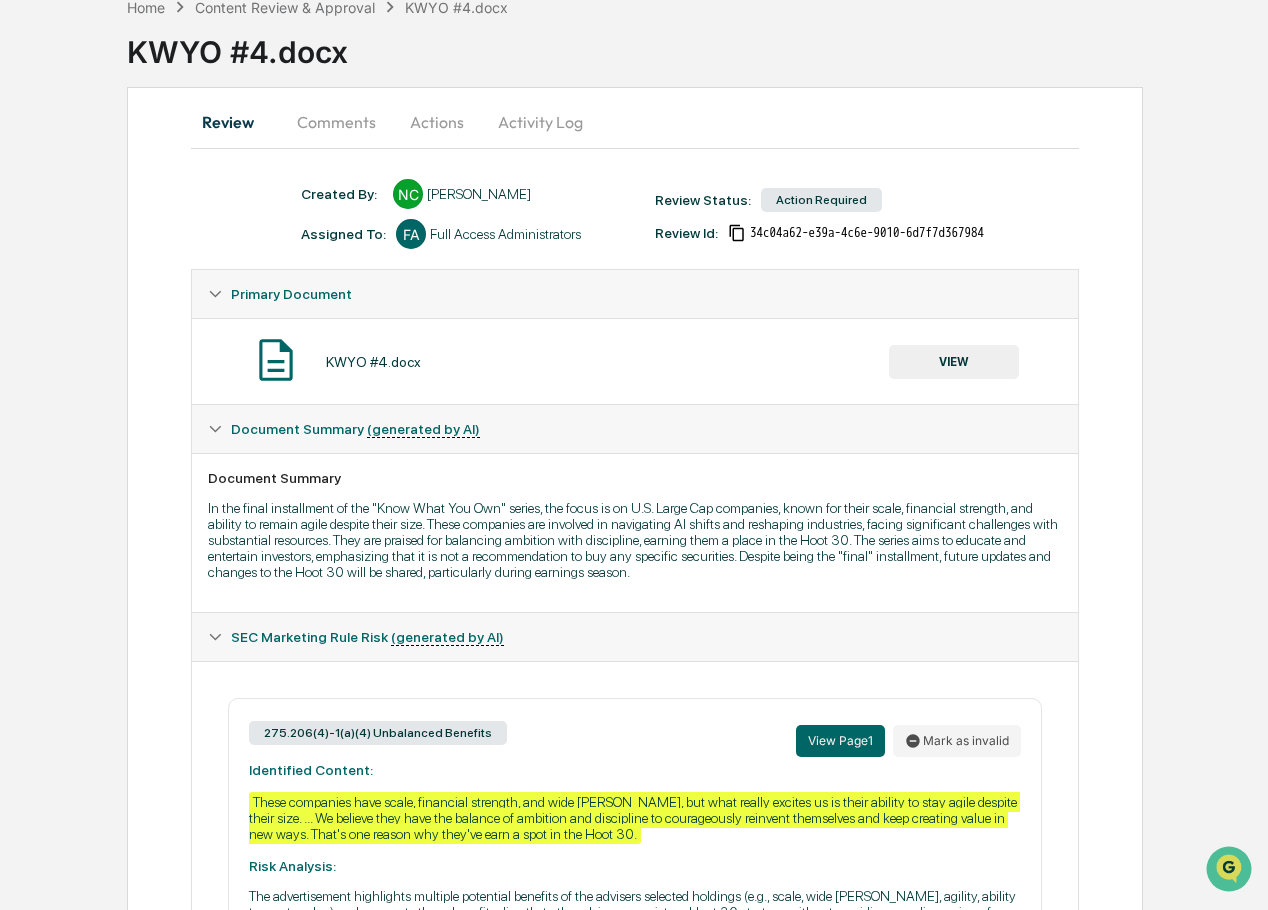 scroll, scrollTop: 95, scrollLeft: 0, axis: vertical 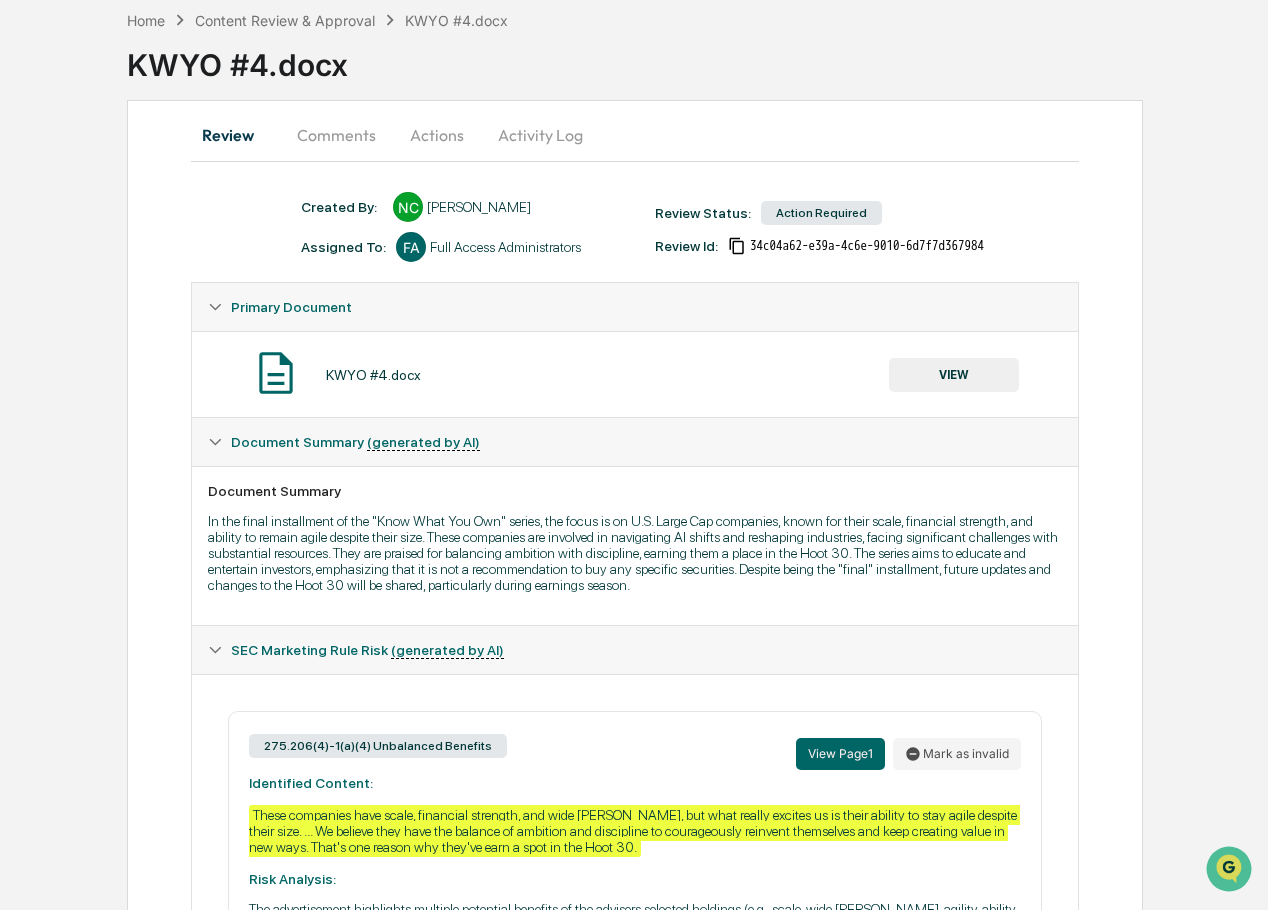 click on "Actions" at bounding box center (437, 135) 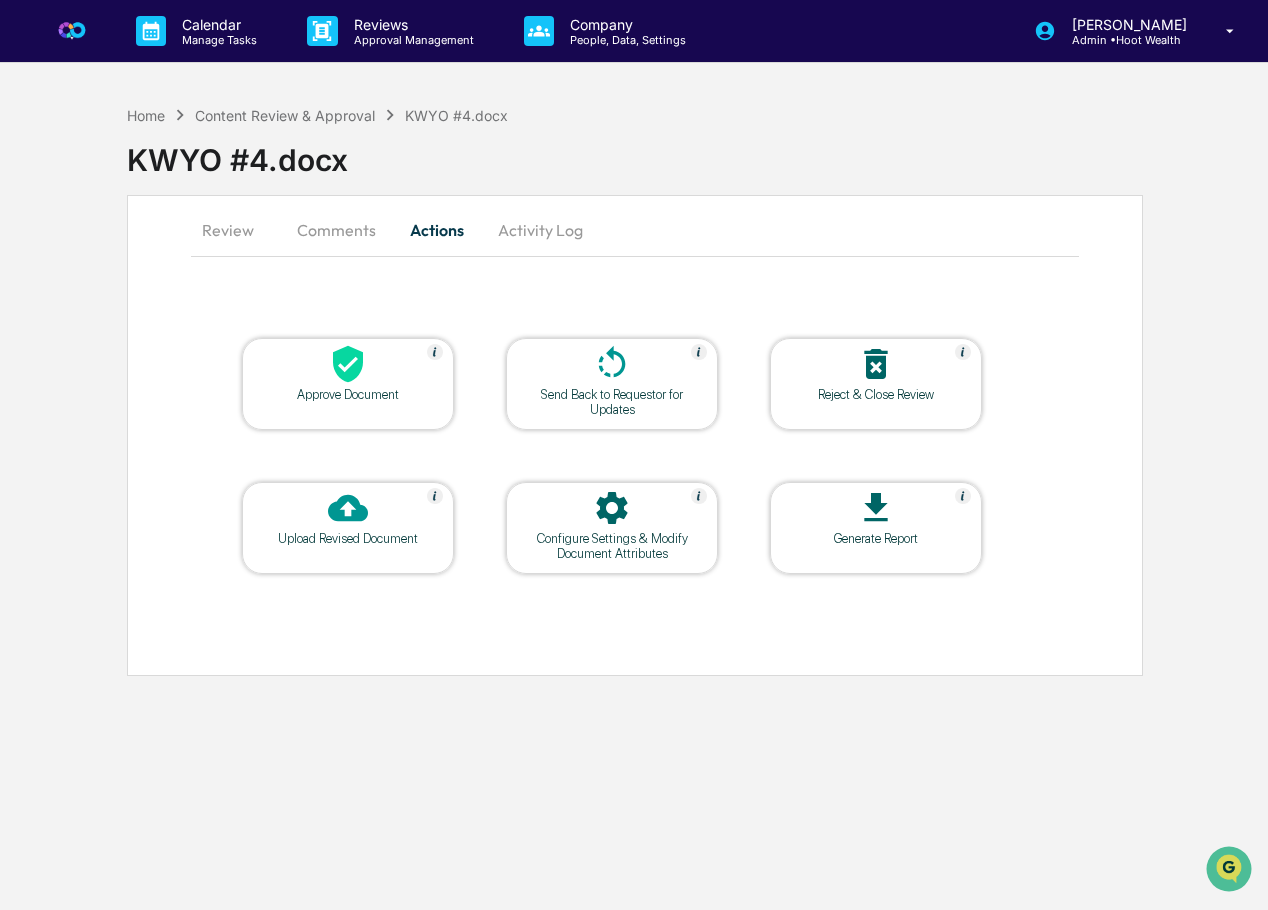 scroll, scrollTop: 0, scrollLeft: 0, axis: both 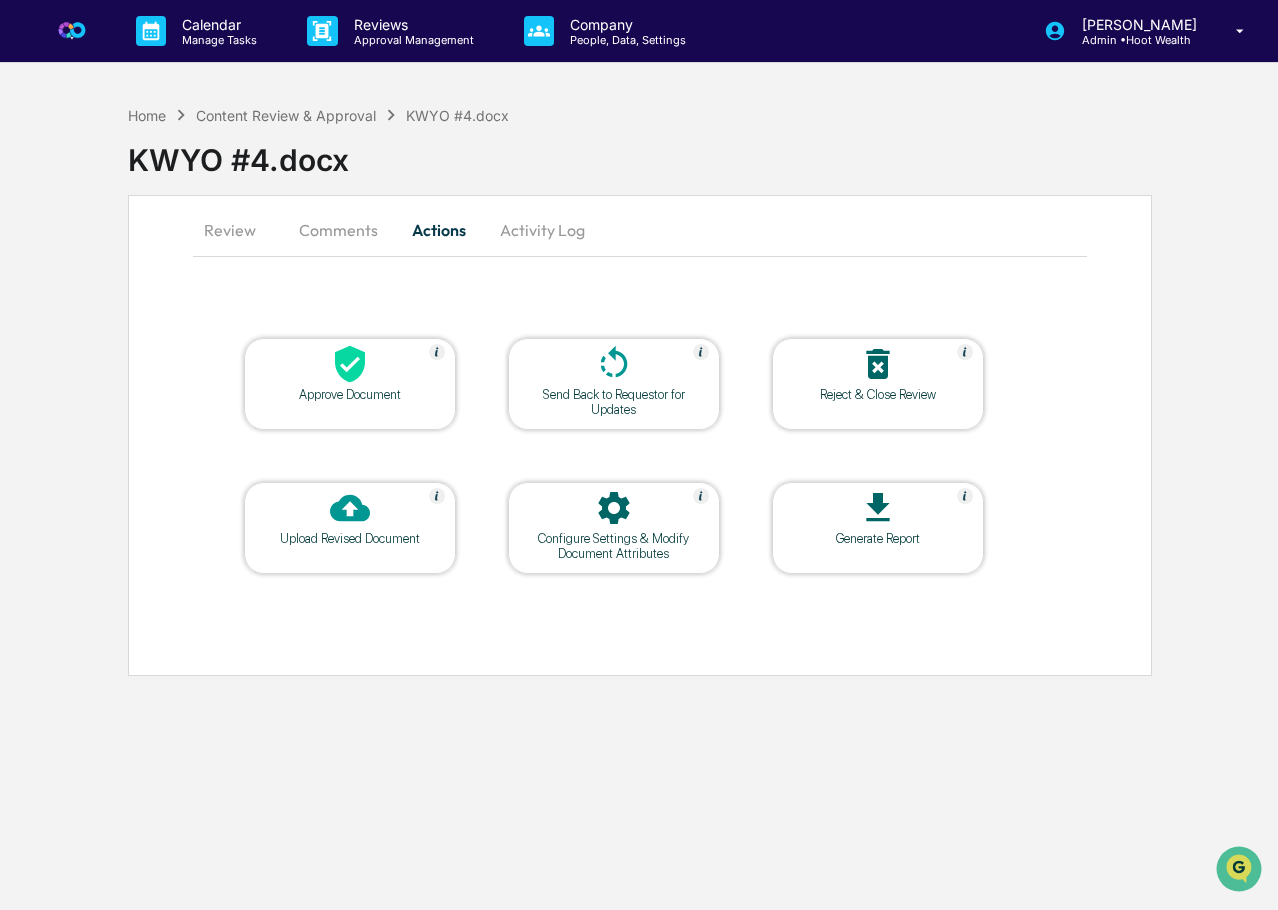 click at bounding box center (350, 365) 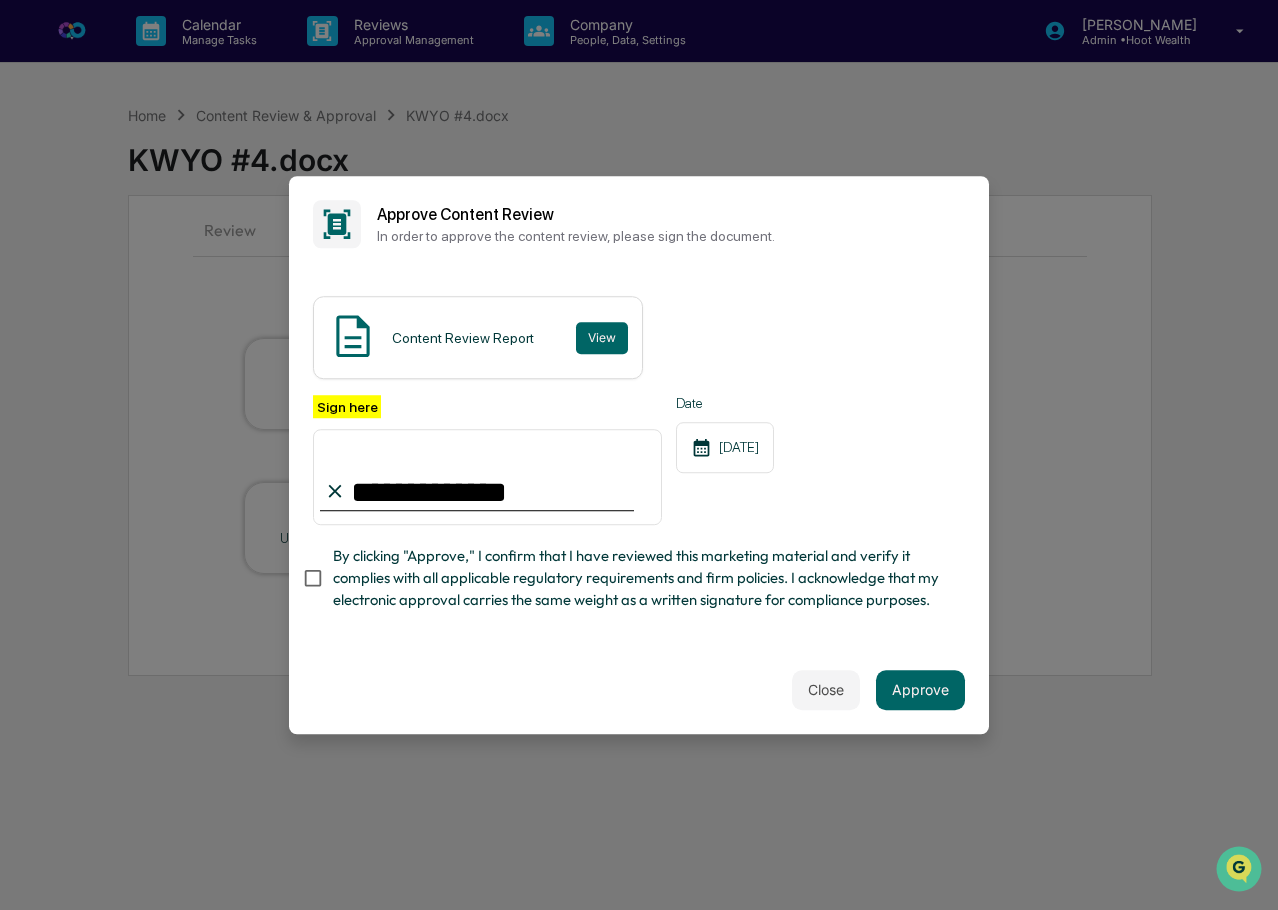 type on "**********" 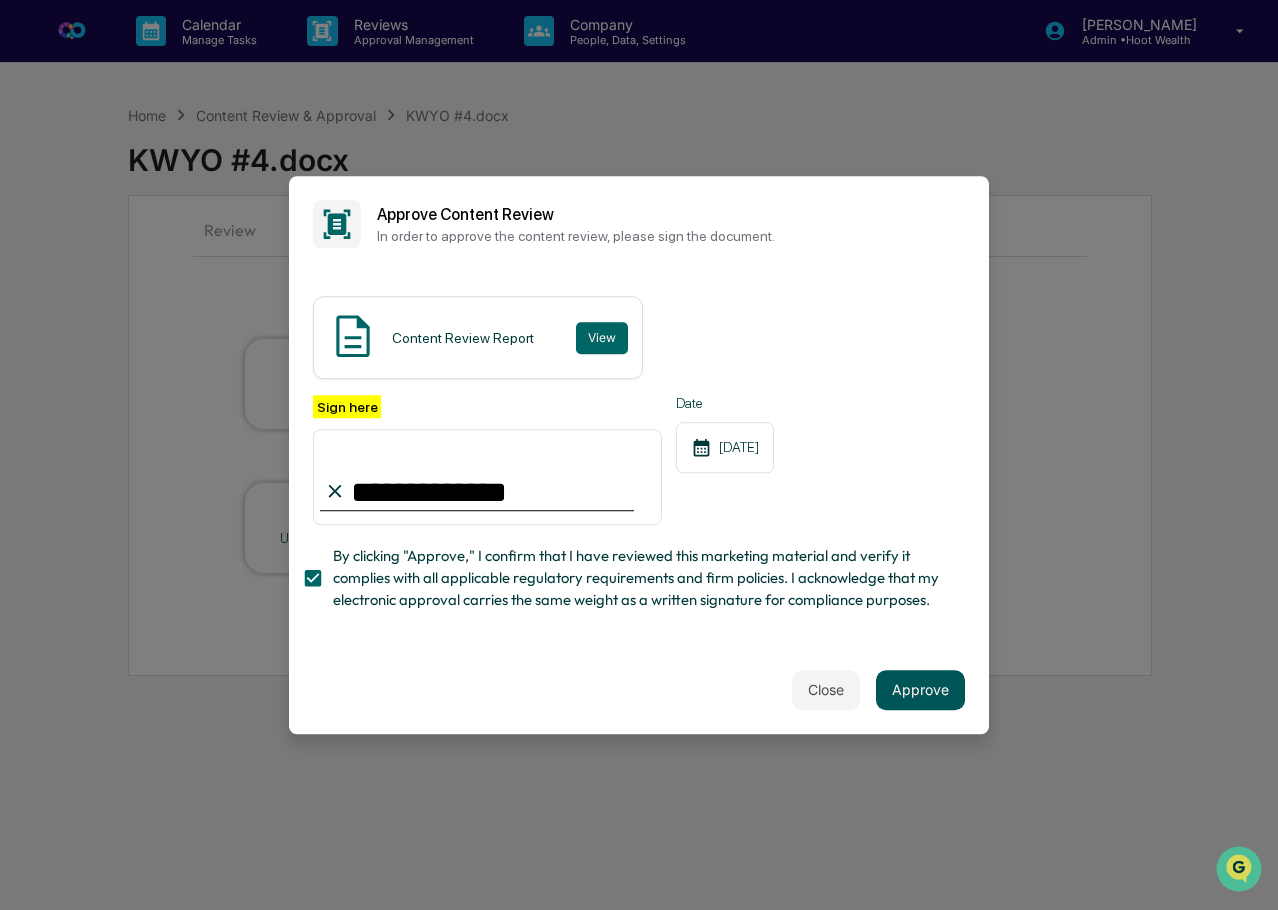 click on "Approve" at bounding box center (920, 690) 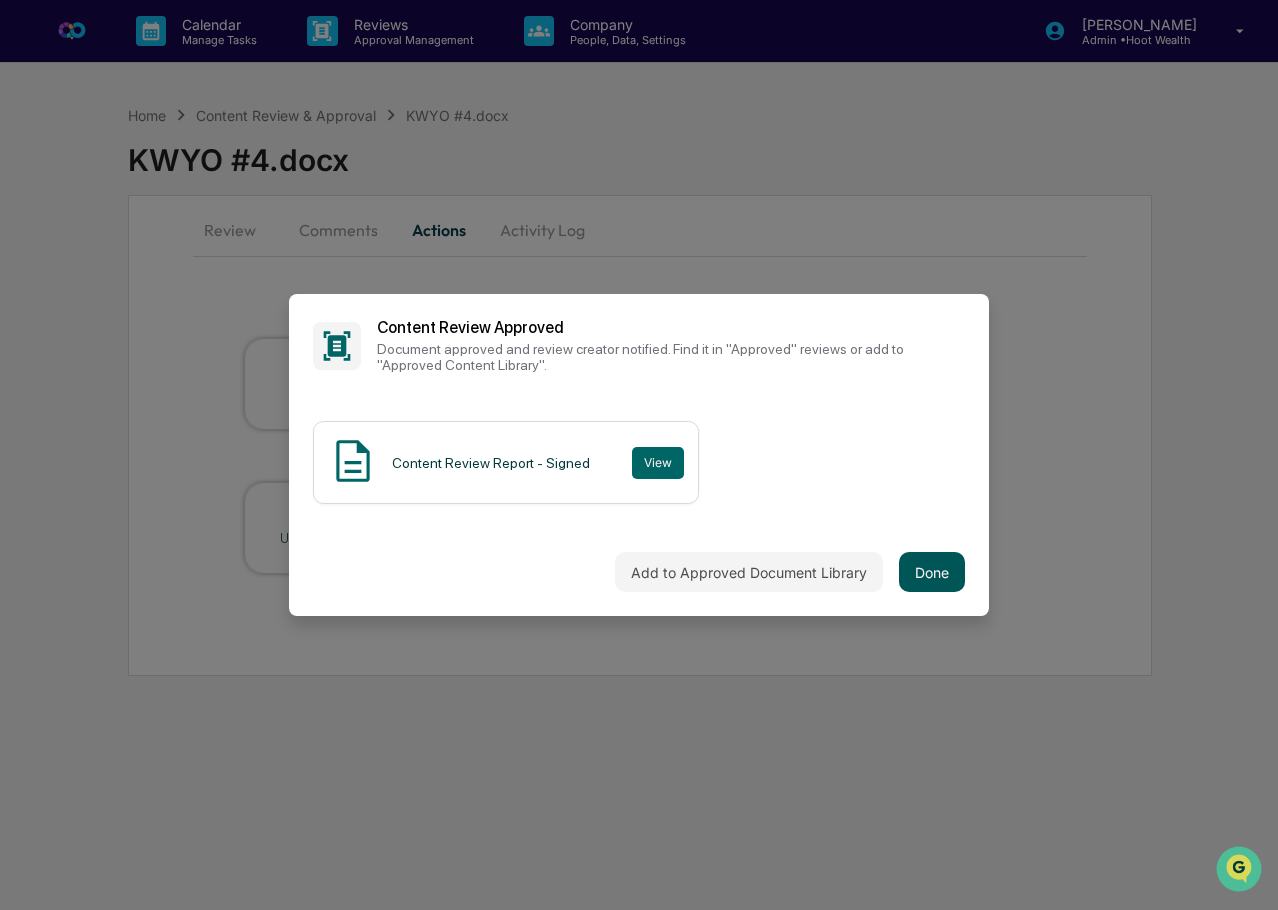 click on "Done" at bounding box center (932, 572) 